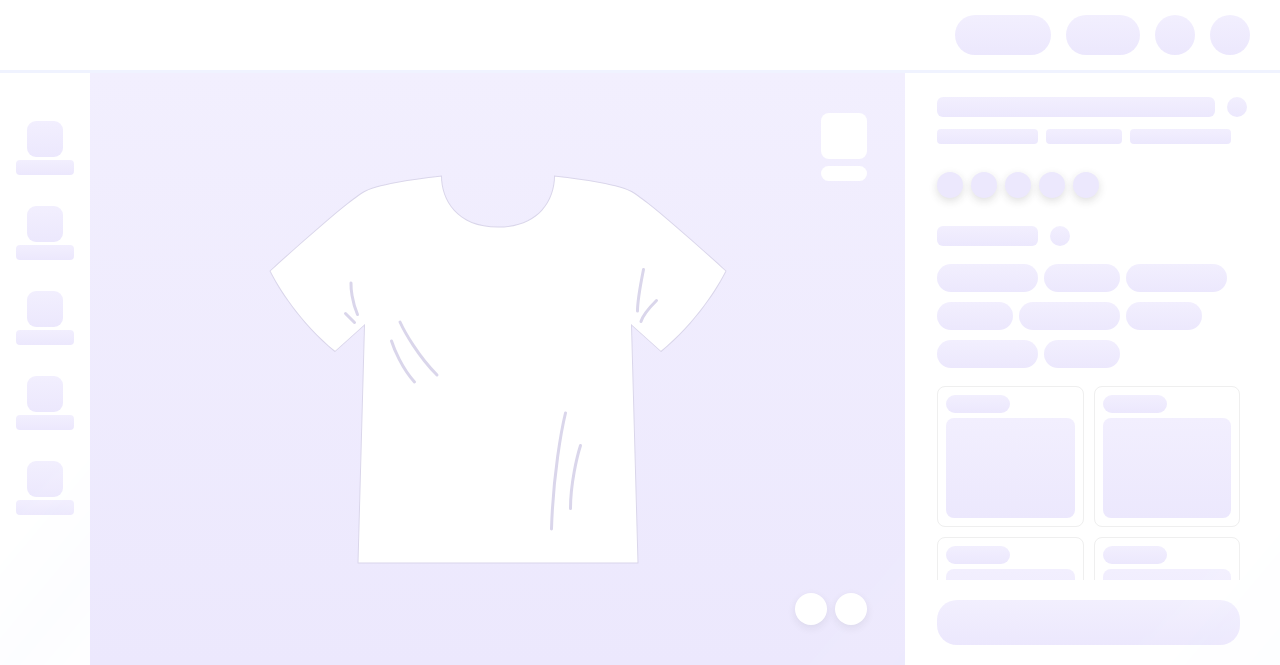 scroll, scrollTop: 0, scrollLeft: 0, axis: both 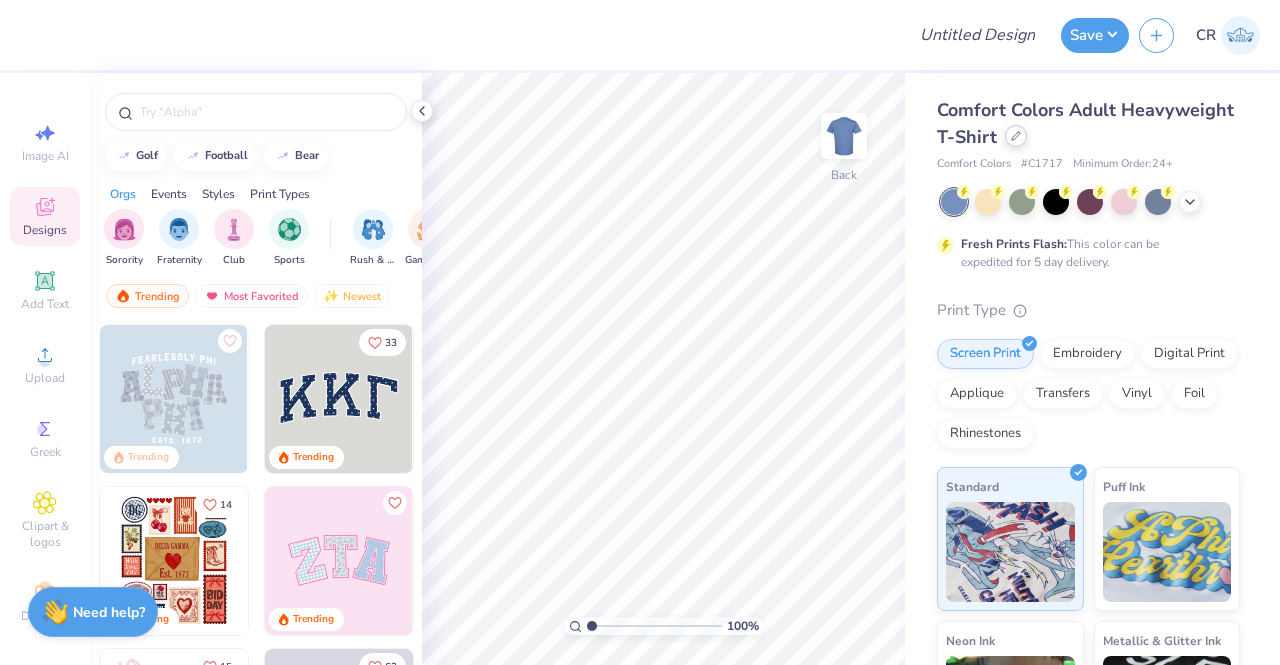 click 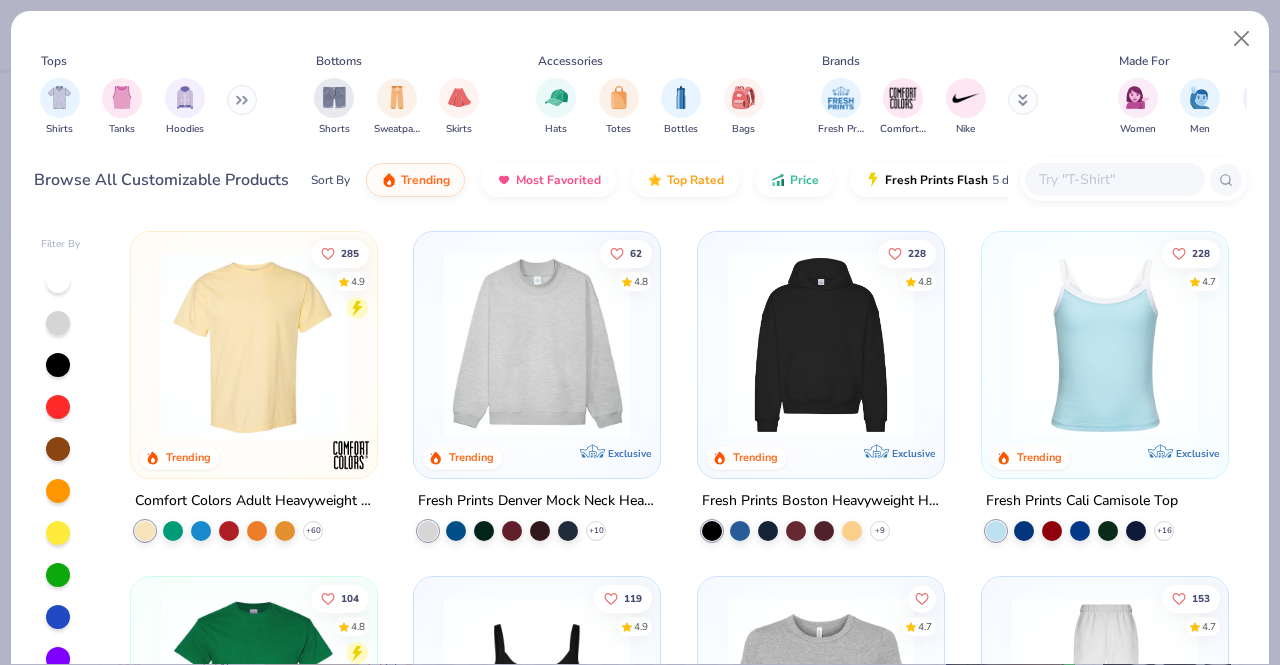 click at bounding box center [1114, 179] 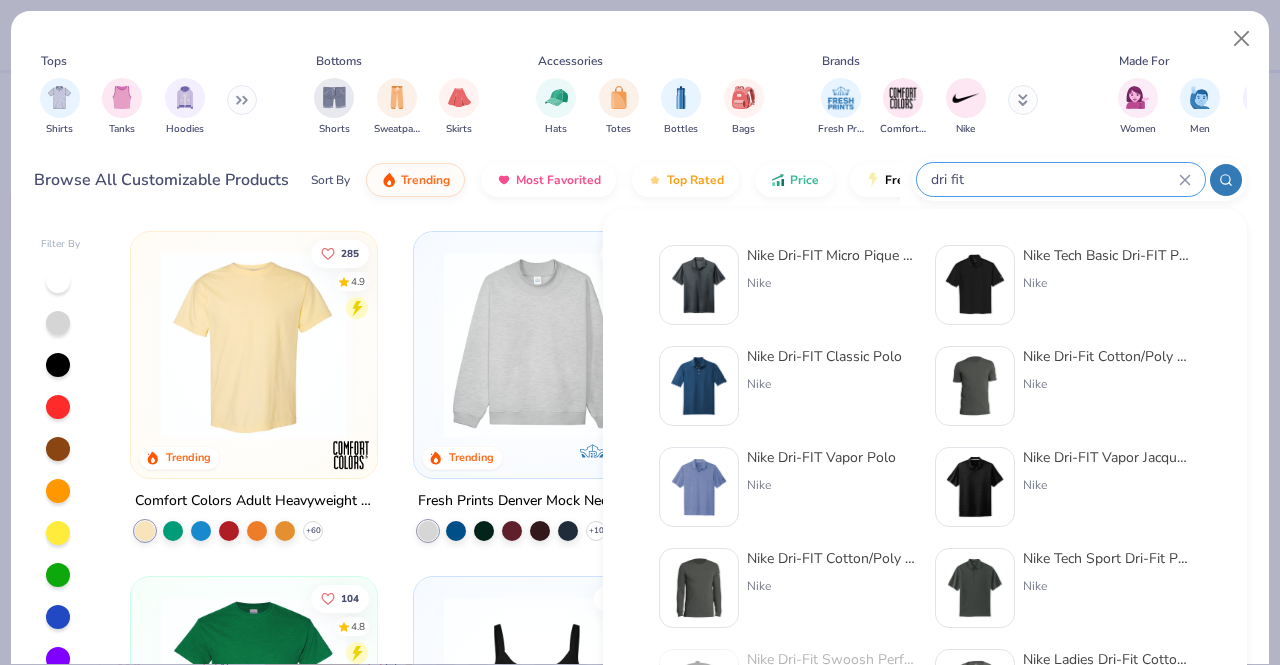 type on "dri fit" 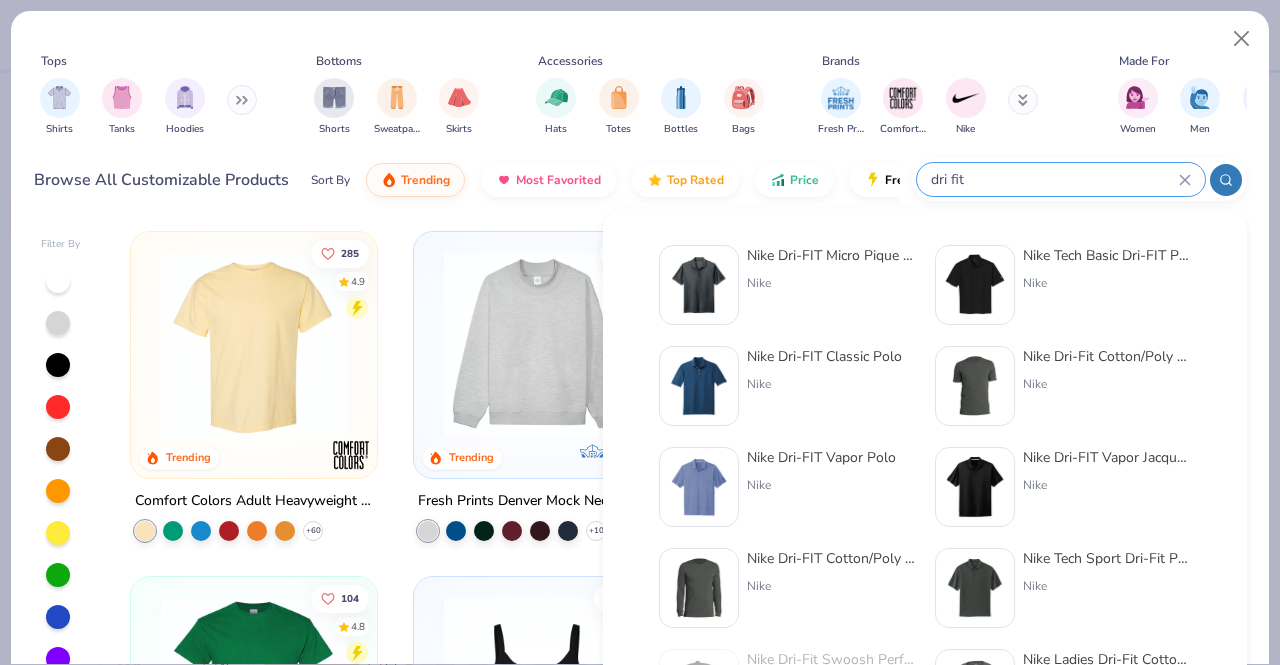 drag, startPoint x: 1101, startPoint y: 197, endPoint x: 876, endPoint y: 199, distance: 225.0089 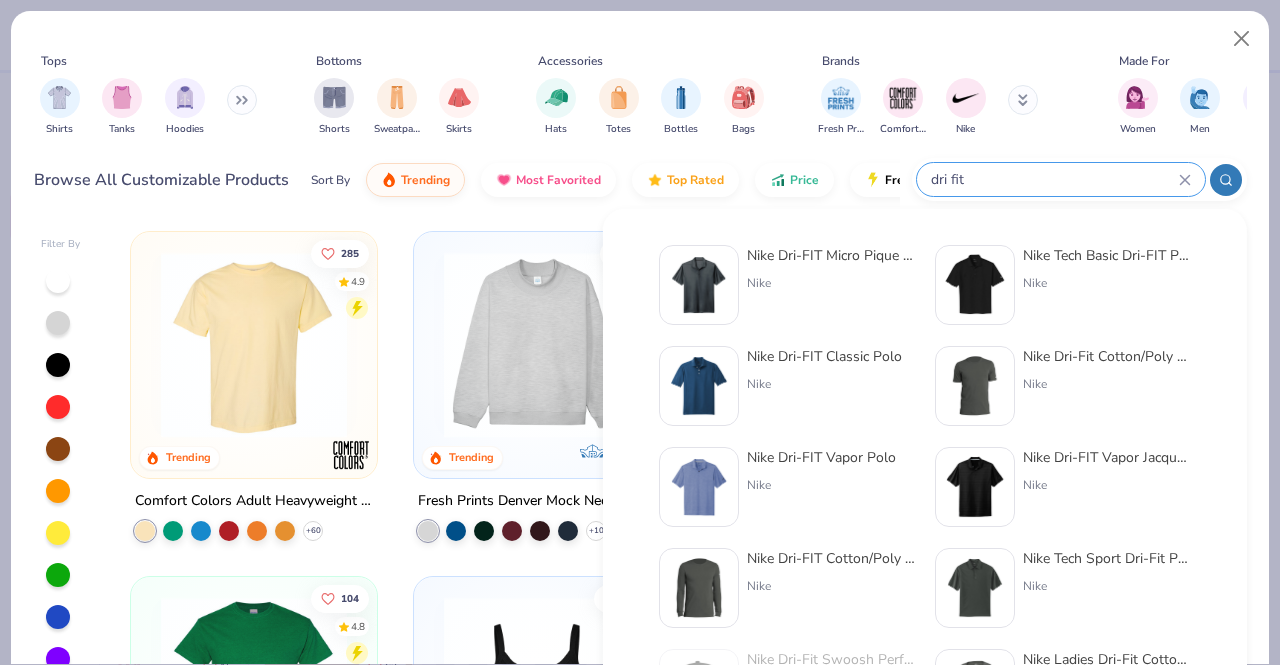 click on "Browse All Customizable Products Sort By Trending Most Favorited Top Rated Price Fresh Prints Flash 5 day delivery dri fit" at bounding box center (640, 180) 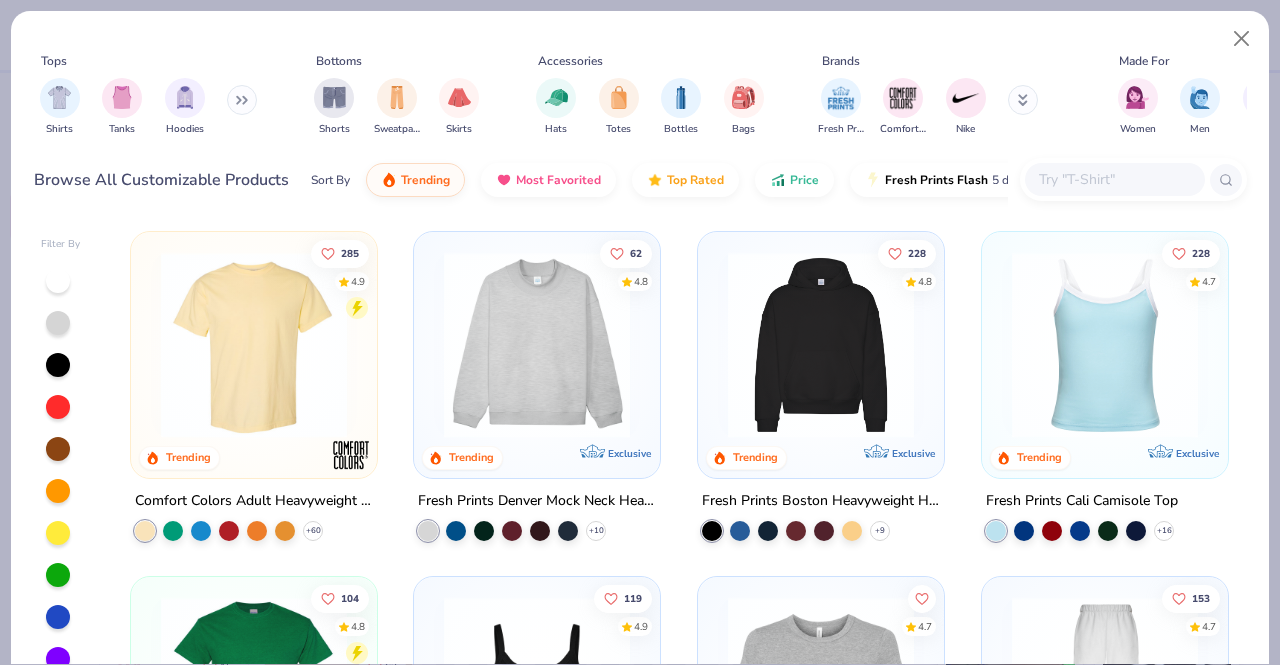 click at bounding box center [1114, 179] 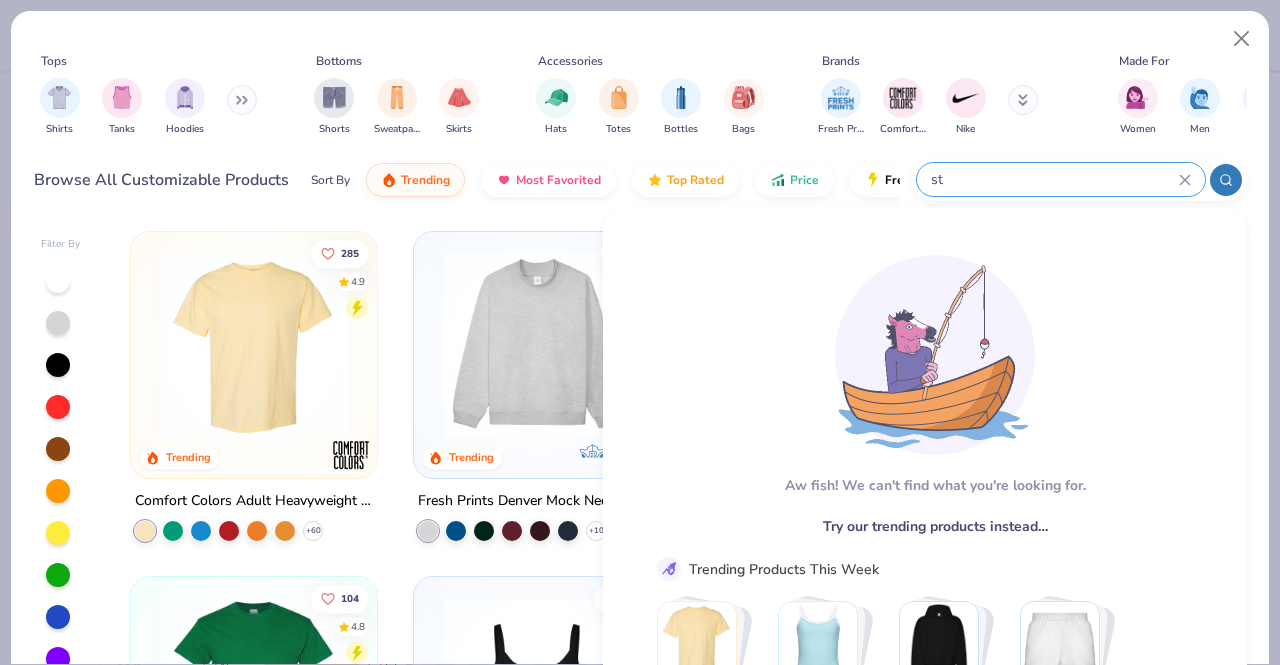 type on "s" 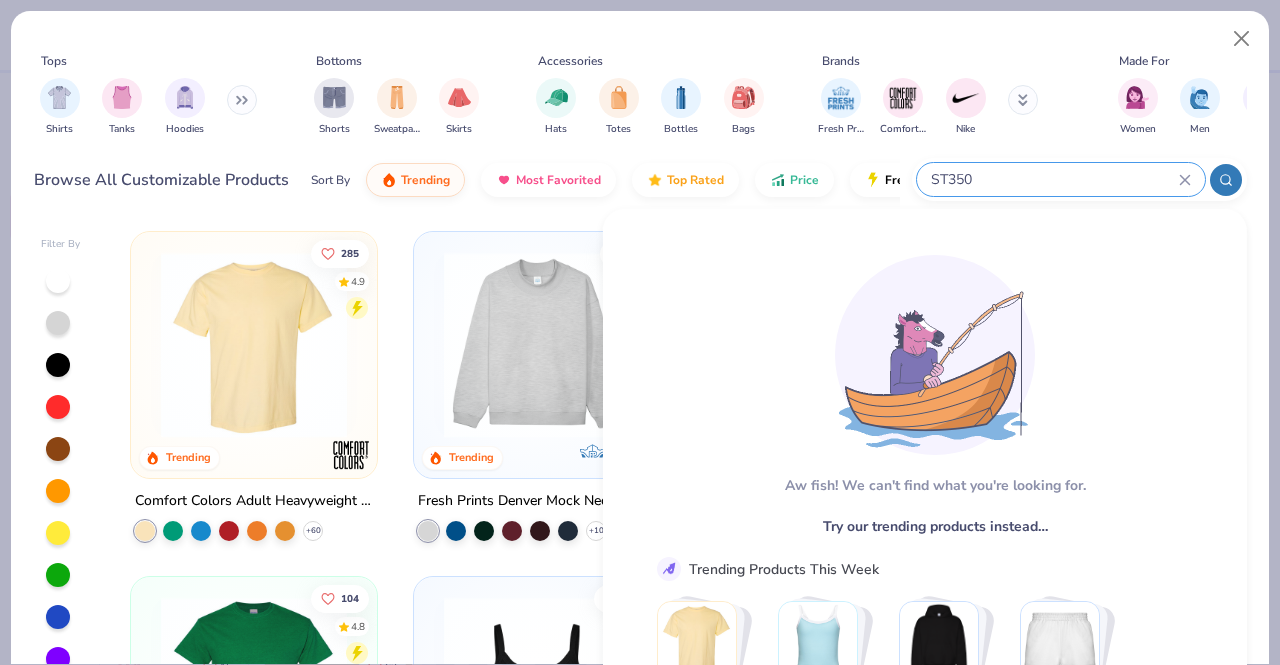 type on "ST35" 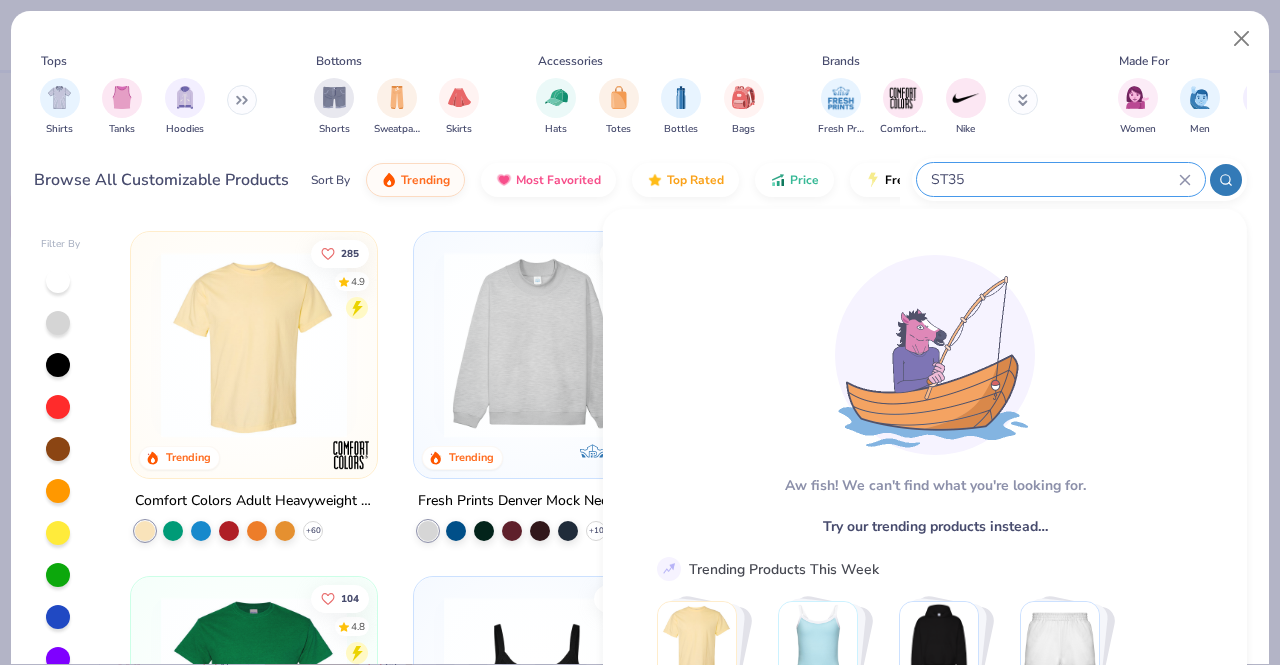 click on "ST35" at bounding box center (1061, 179) 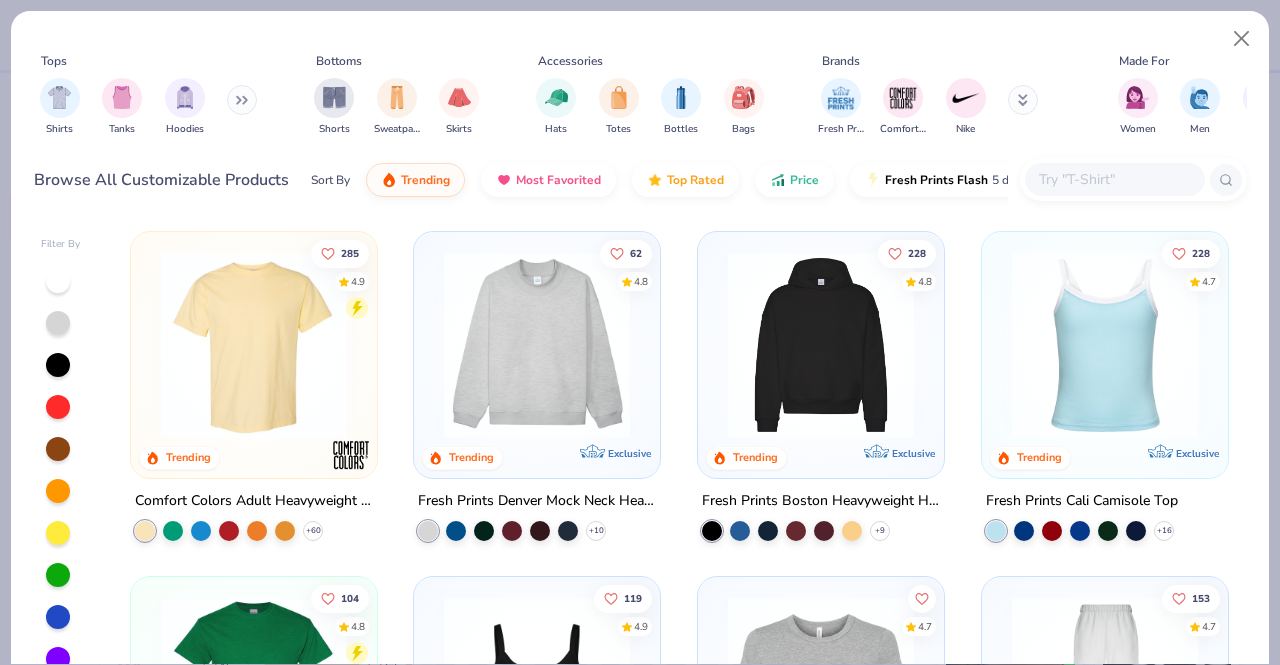 click on "Fresh Prints Comfort Colors Nike" at bounding box center [941, 107] 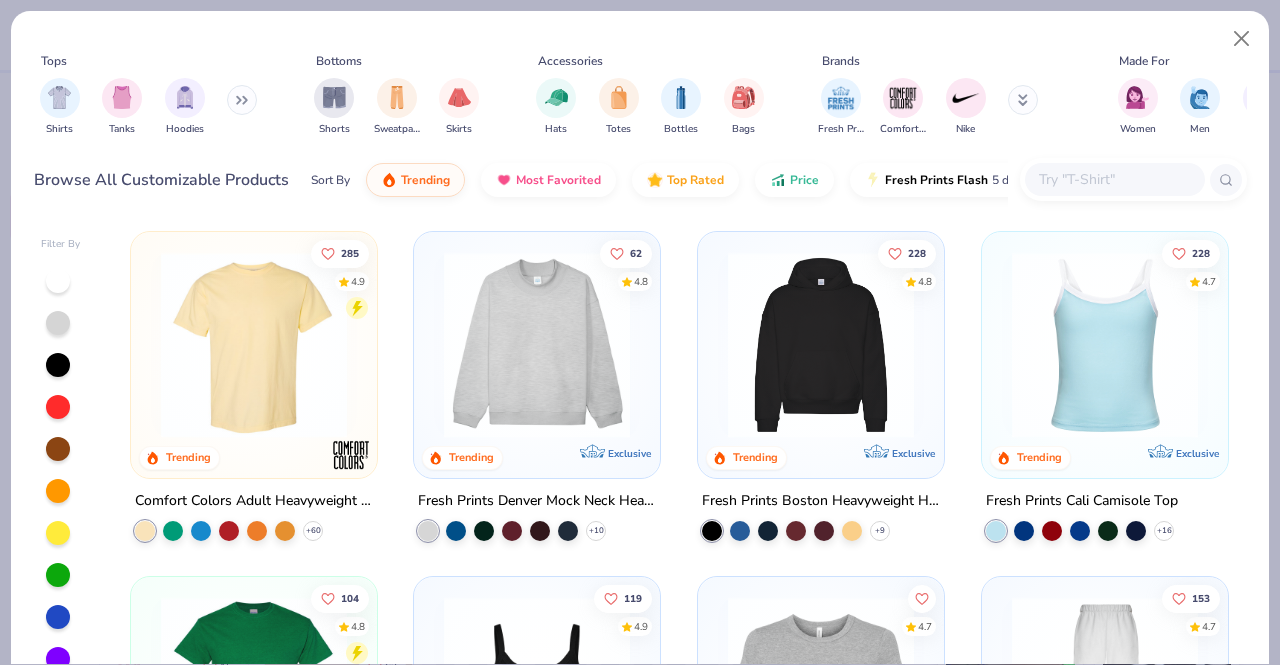 click at bounding box center [1023, 100] 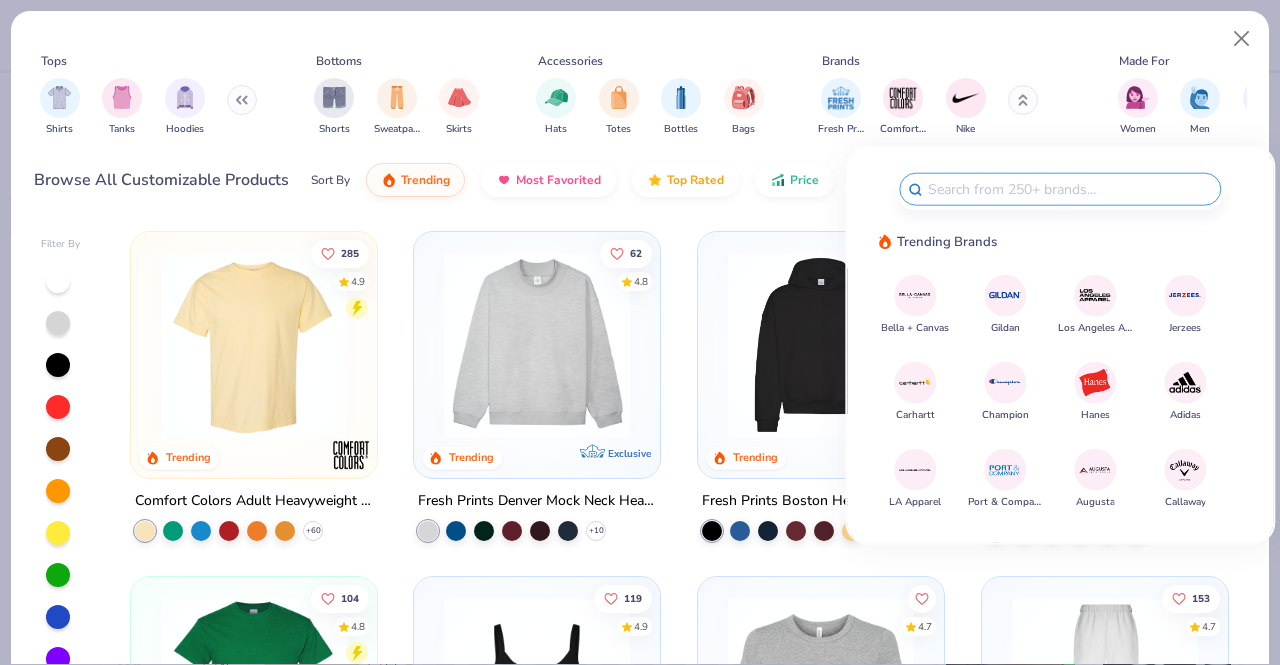 click at bounding box center [1069, 189] 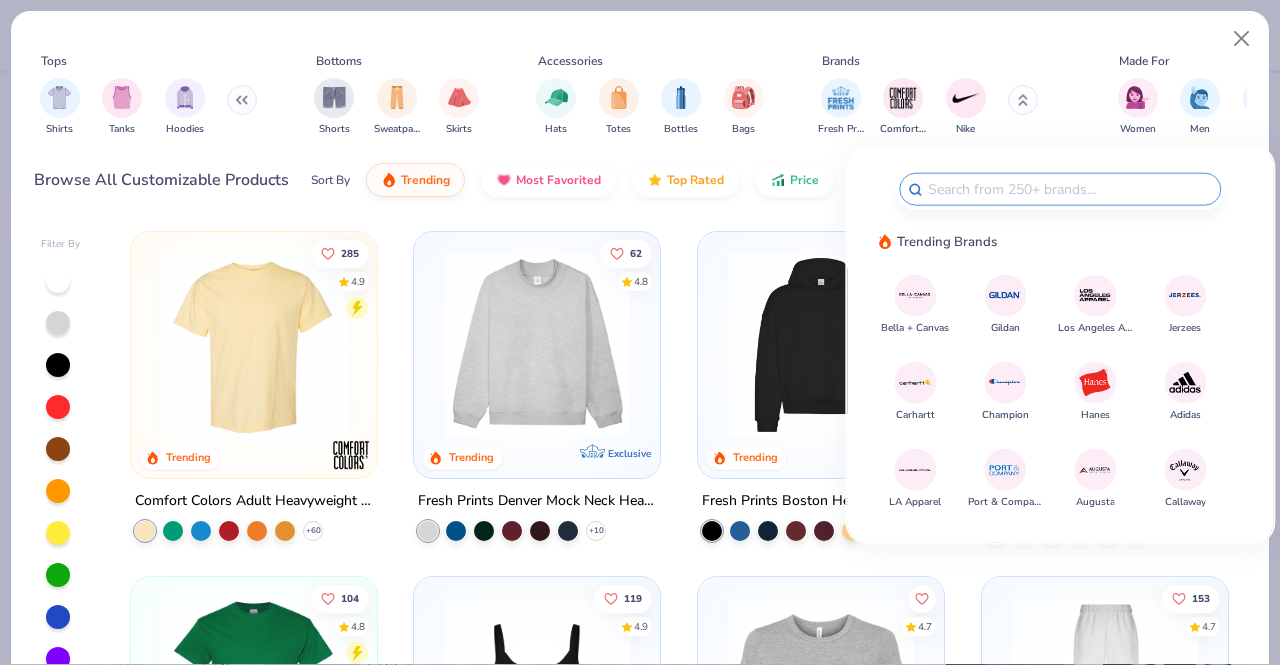 click on "Fresh Prints Comfort Colors Nike" at bounding box center (941, 107) 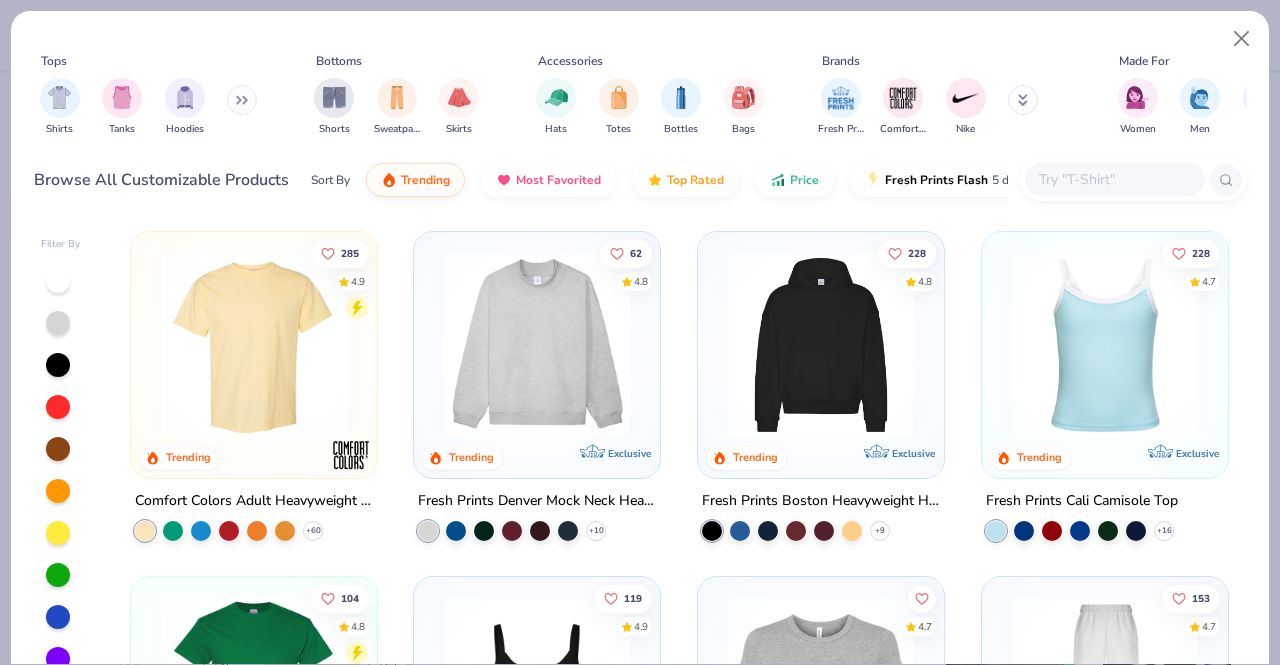 click at bounding box center [1114, 179] 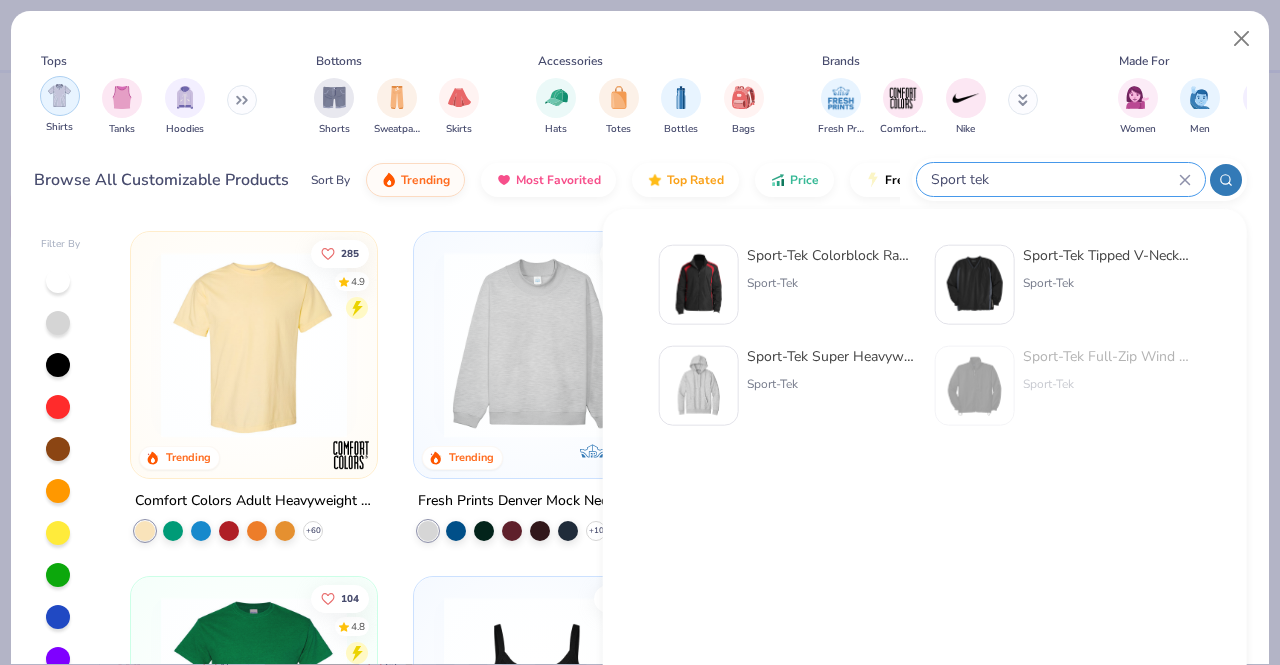 type on "Sport tek" 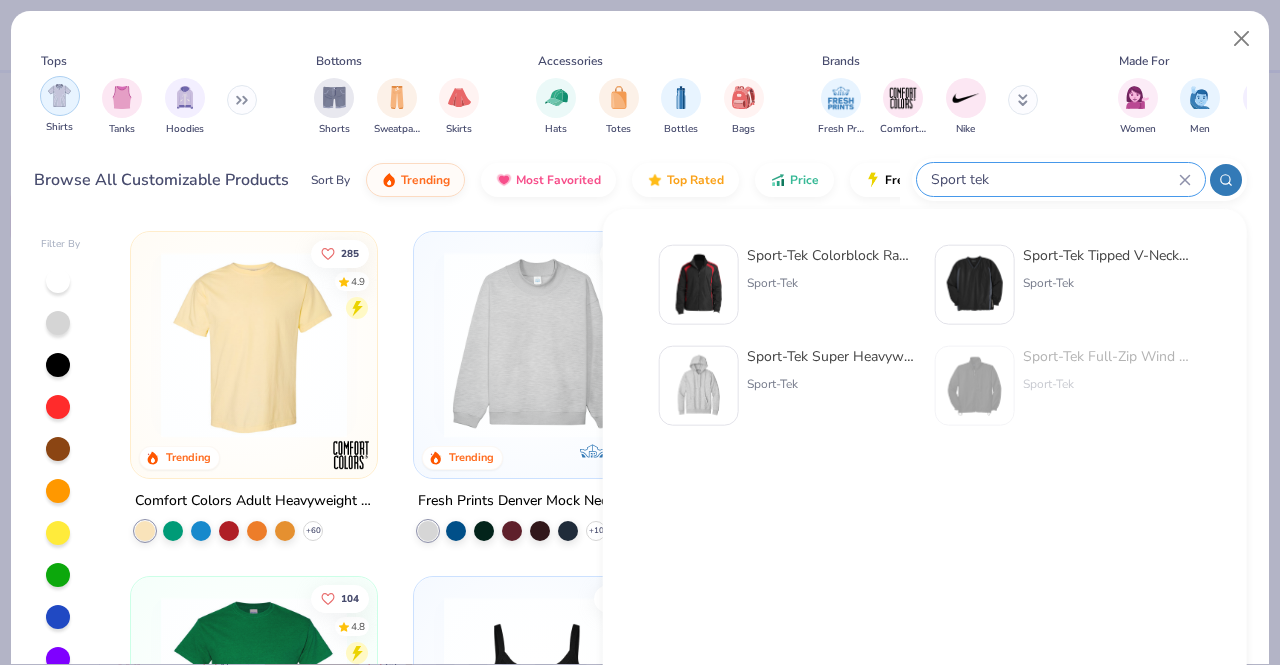 click at bounding box center (60, 96) 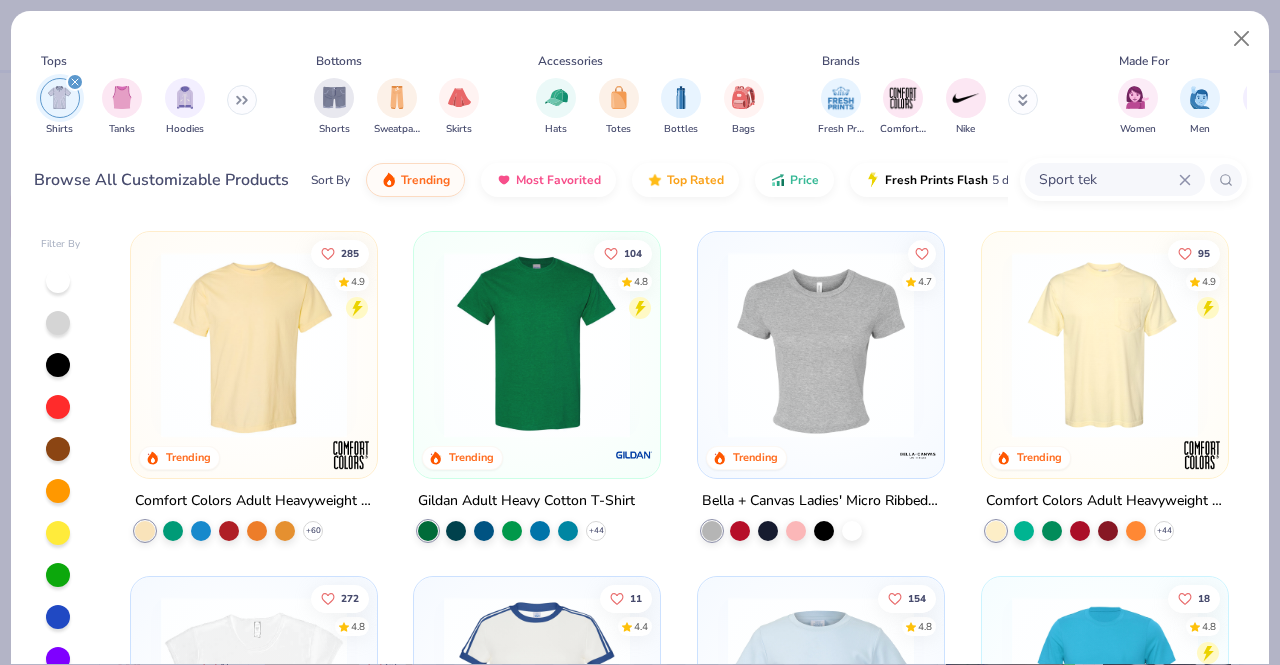 click on "Sport tek" at bounding box center (1108, 179) 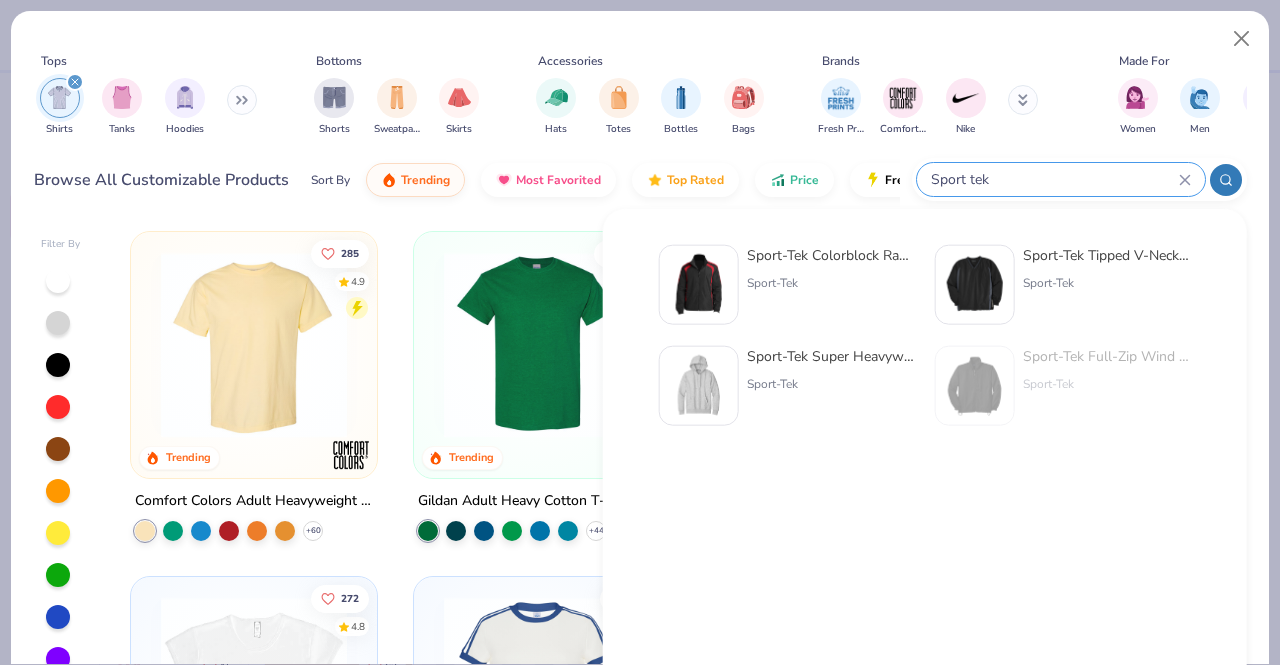 click at bounding box center [1023, 100] 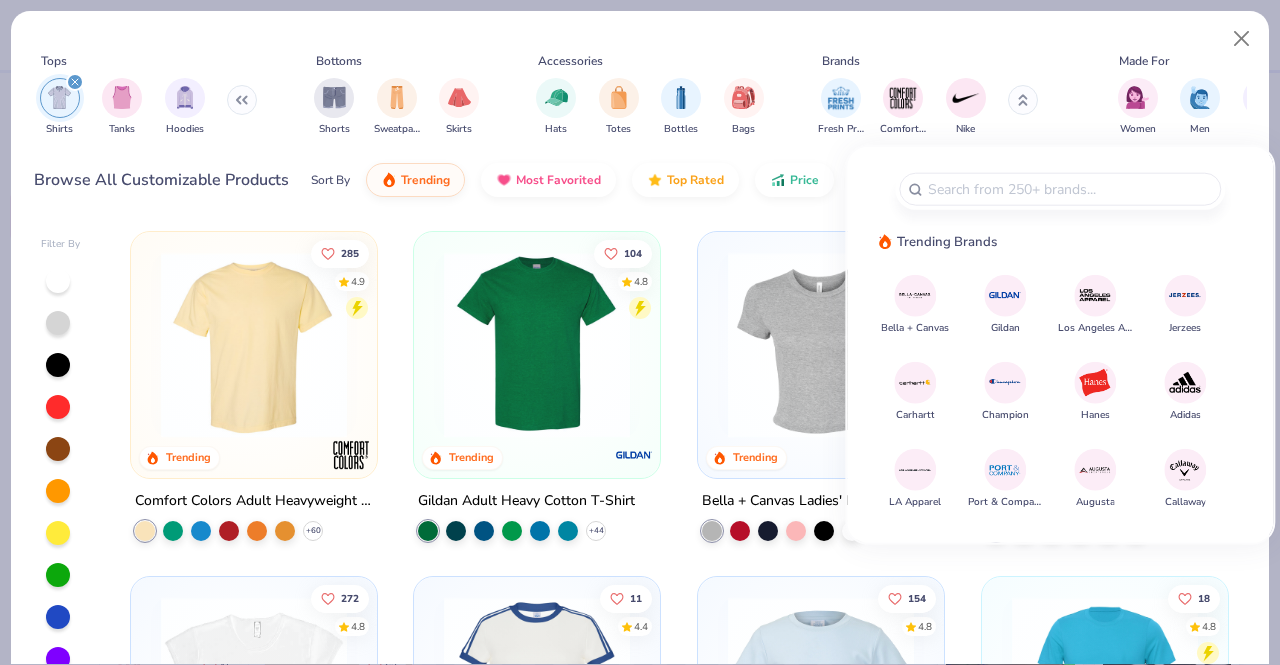 click at bounding box center [1095, 469] 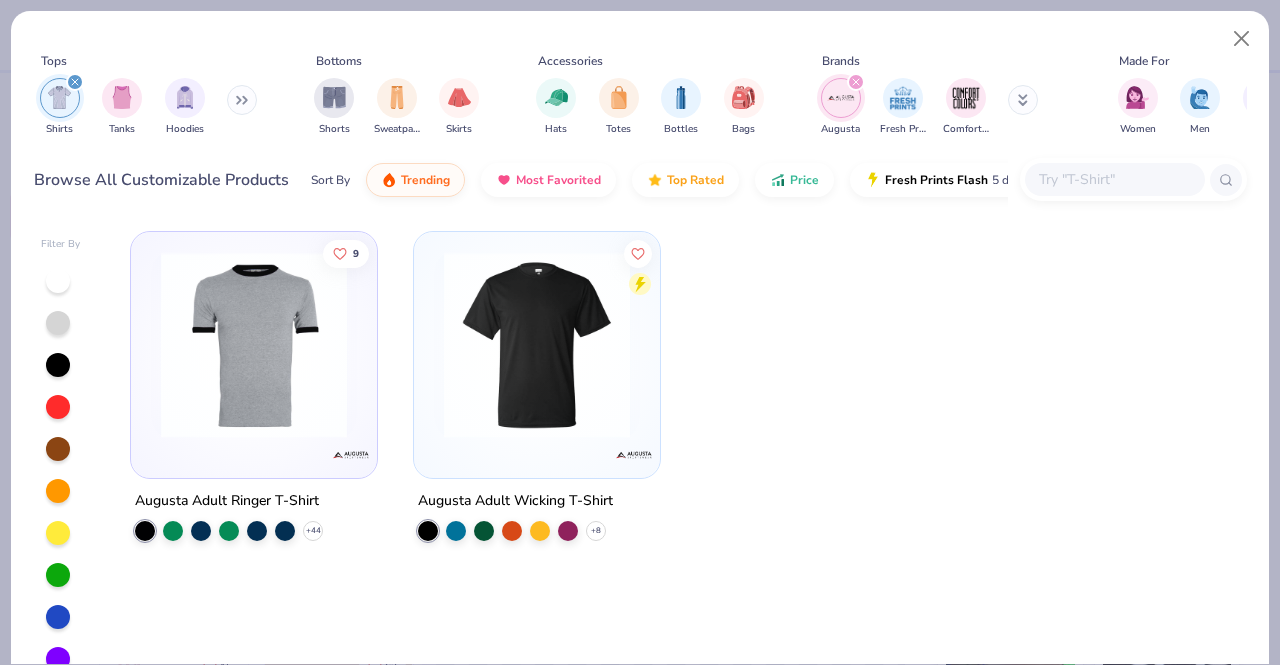 click at bounding box center [537, 345] 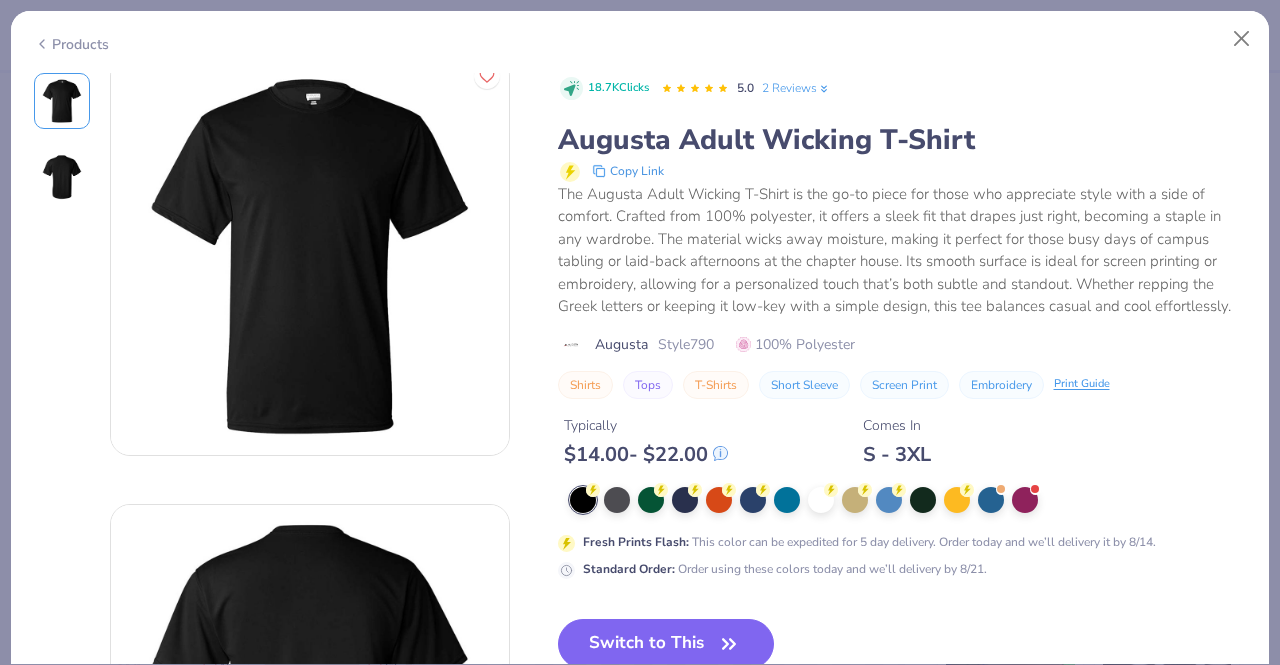 scroll, scrollTop: 0, scrollLeft: 0, axis: both 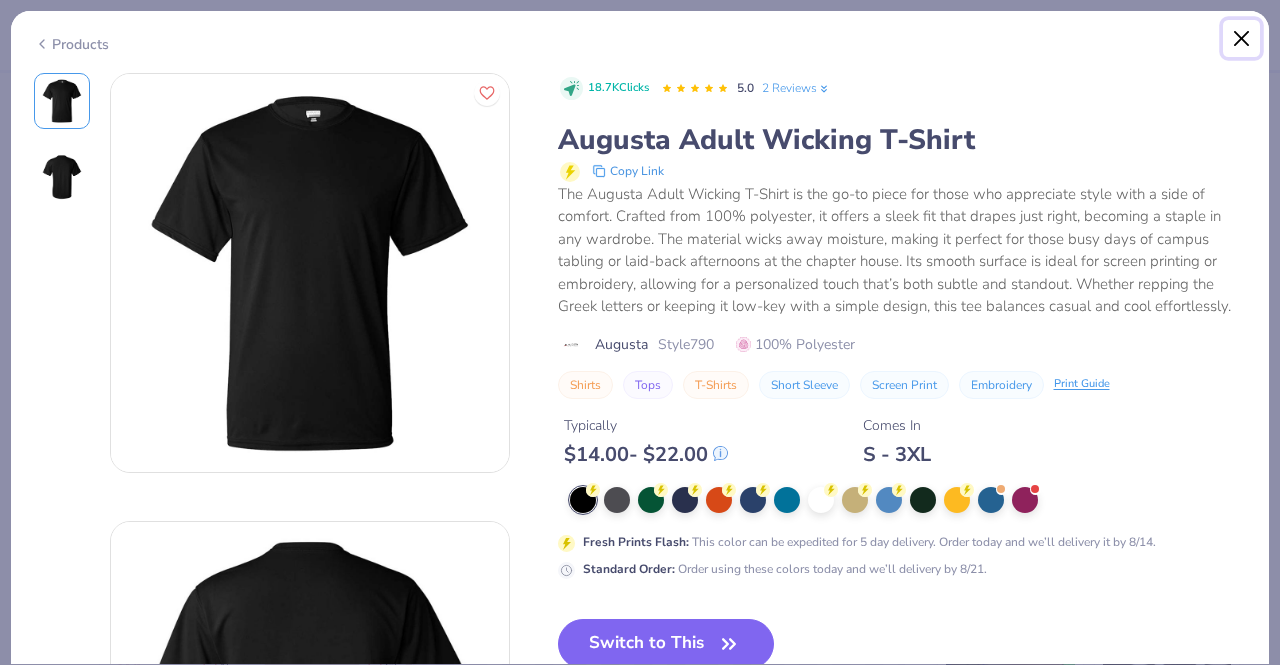 click at bounding box center (1242, 39) 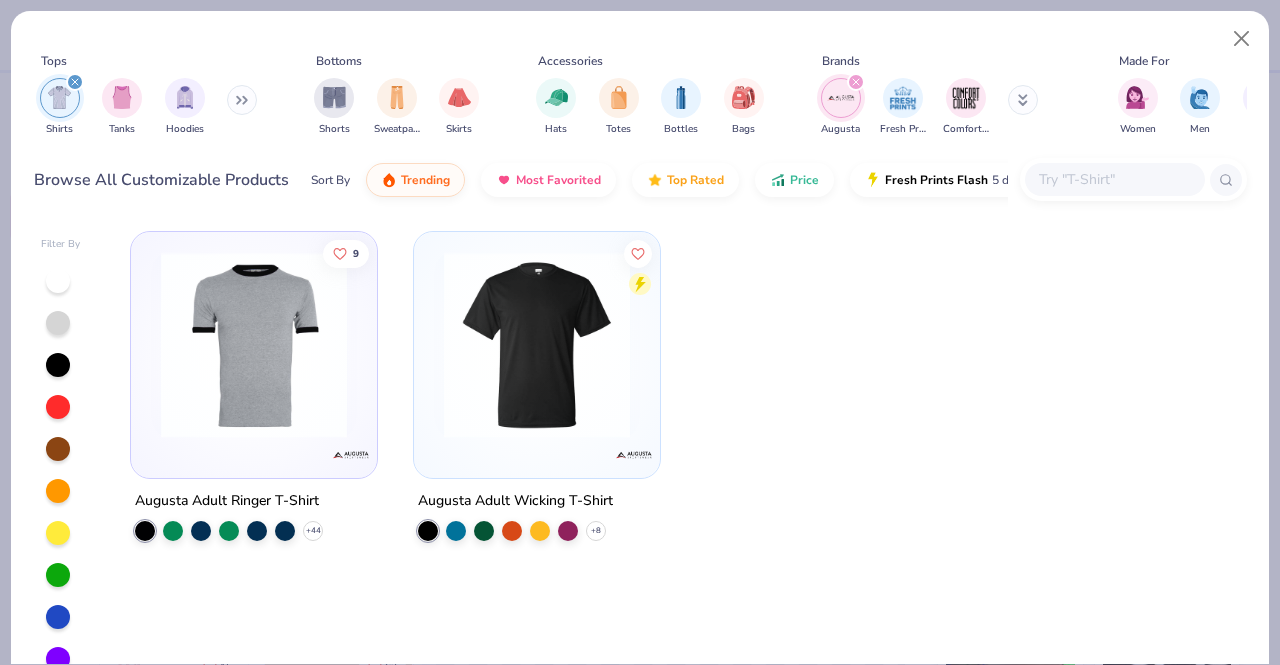 click at bounding box center (1114, 179) 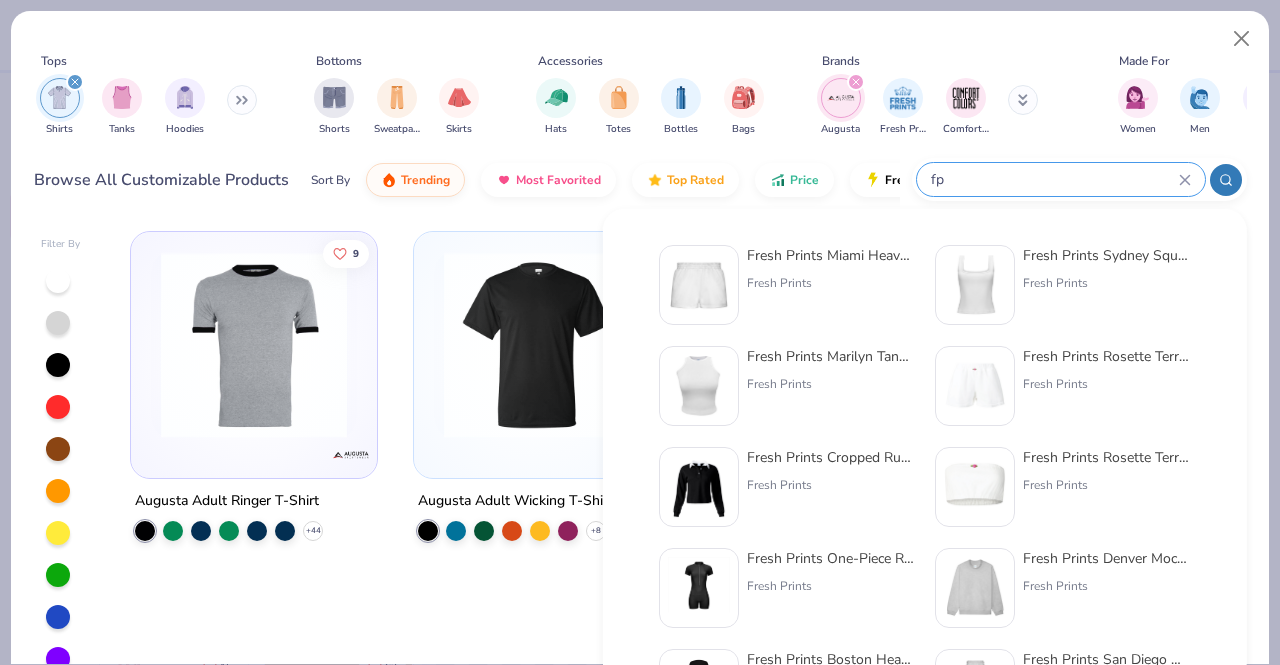 type on "f" 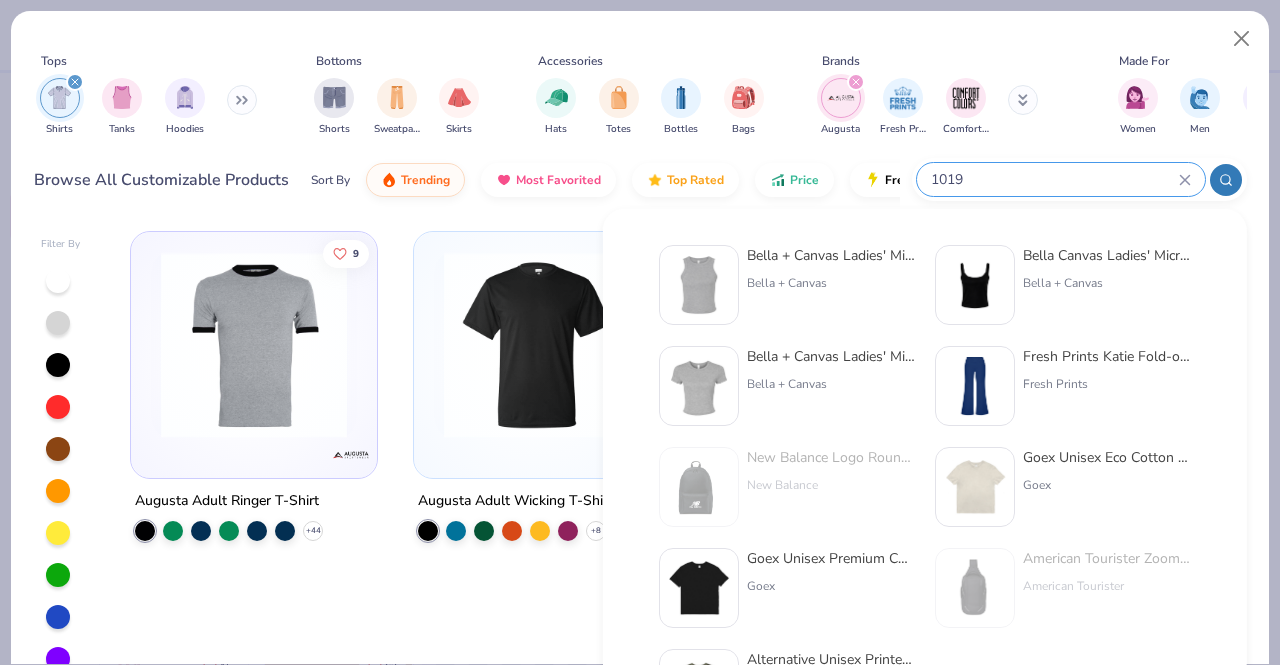 type on "1019" 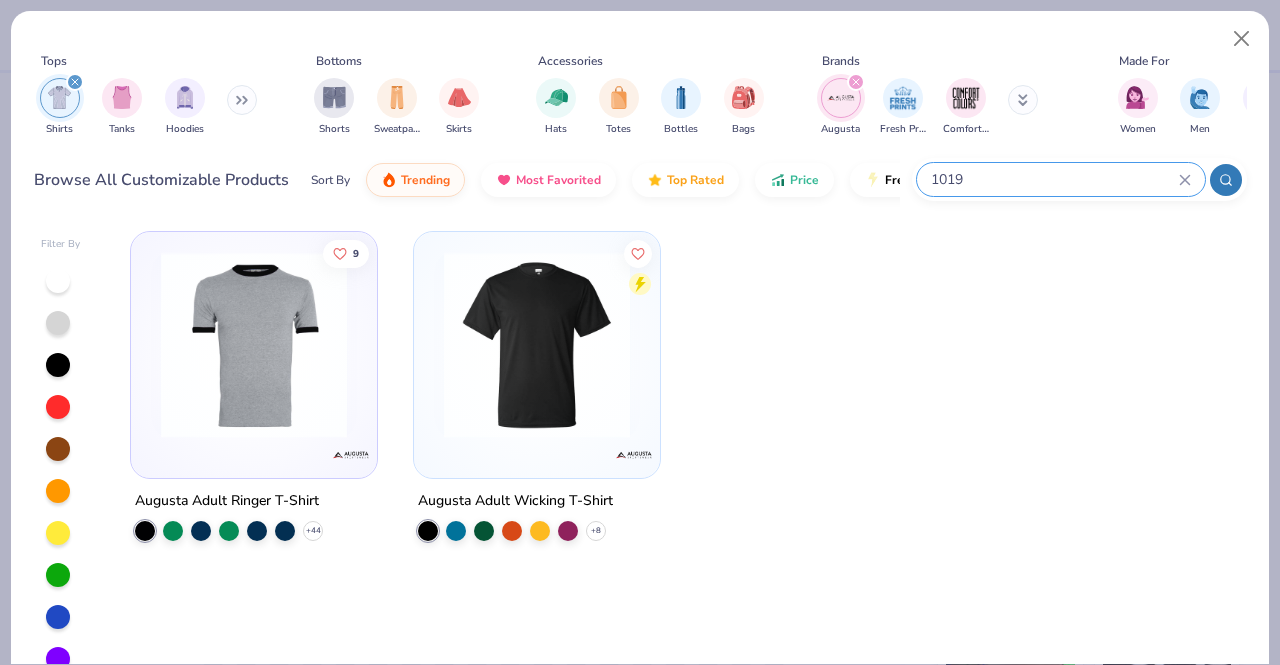click on "1019" at bounding box center (1054, 179) 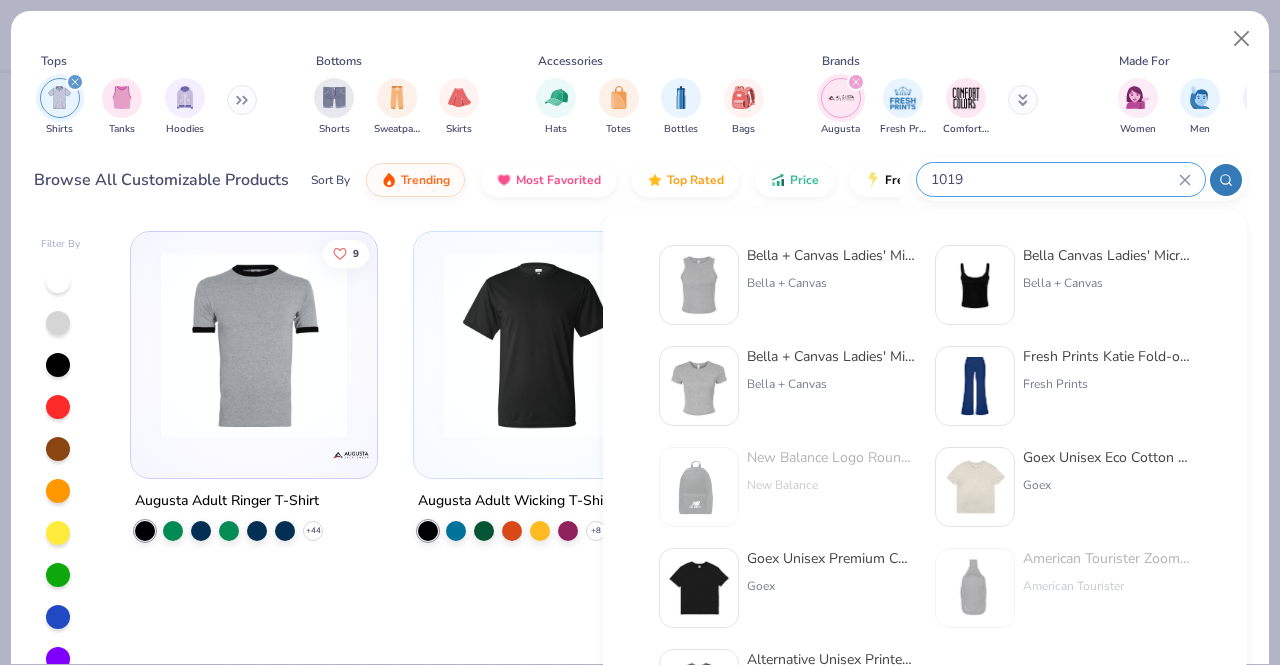 click on "Bella + Canvas" at bounding box center (831, 283) 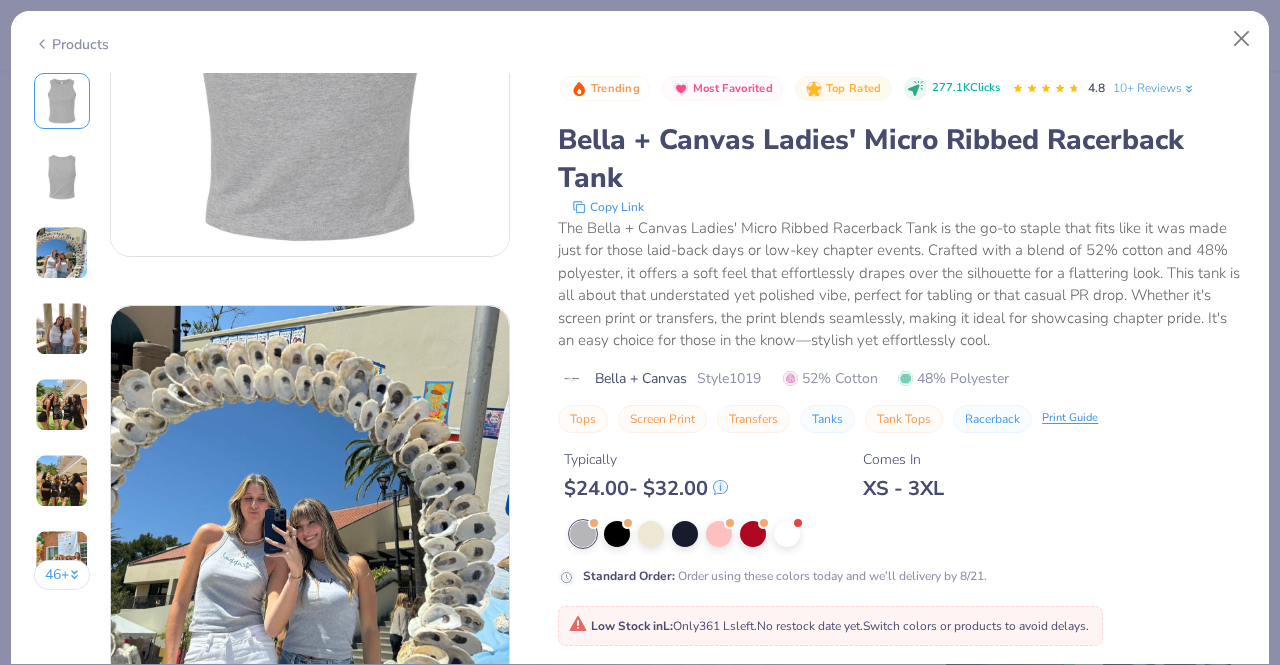 scroll, scrollTop: 665, scrollLeft: 0, axis: vertical 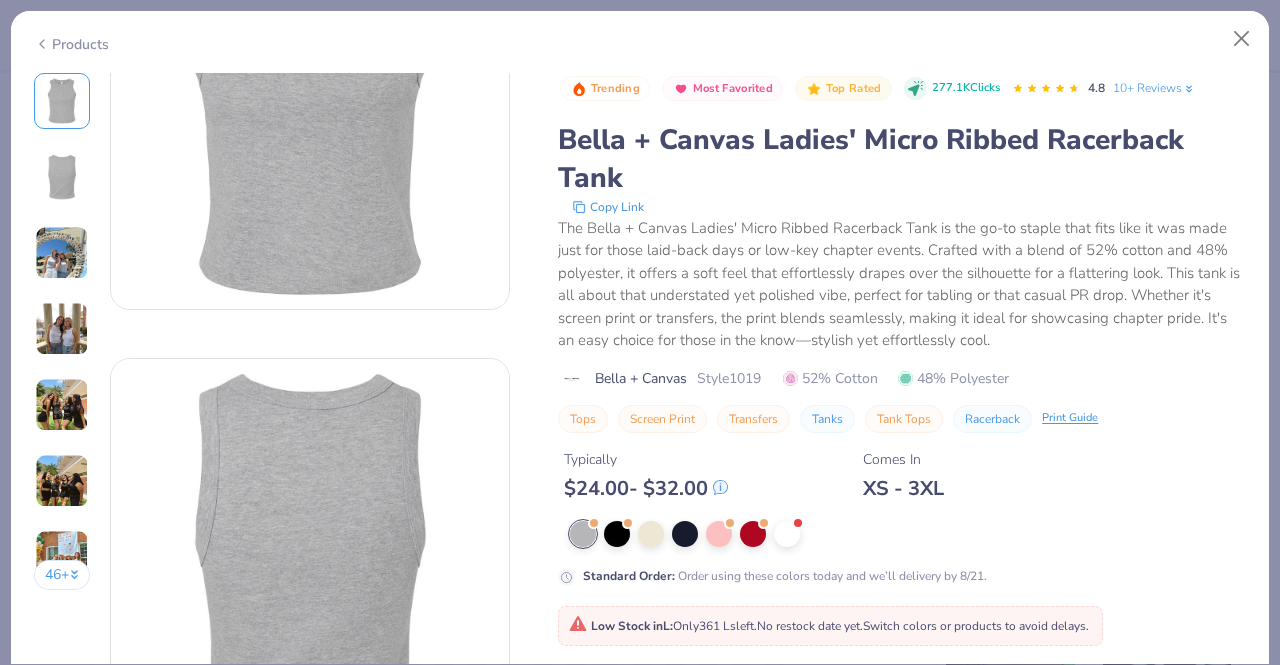 click on "Copy Link" at bounding box center (608, 207) 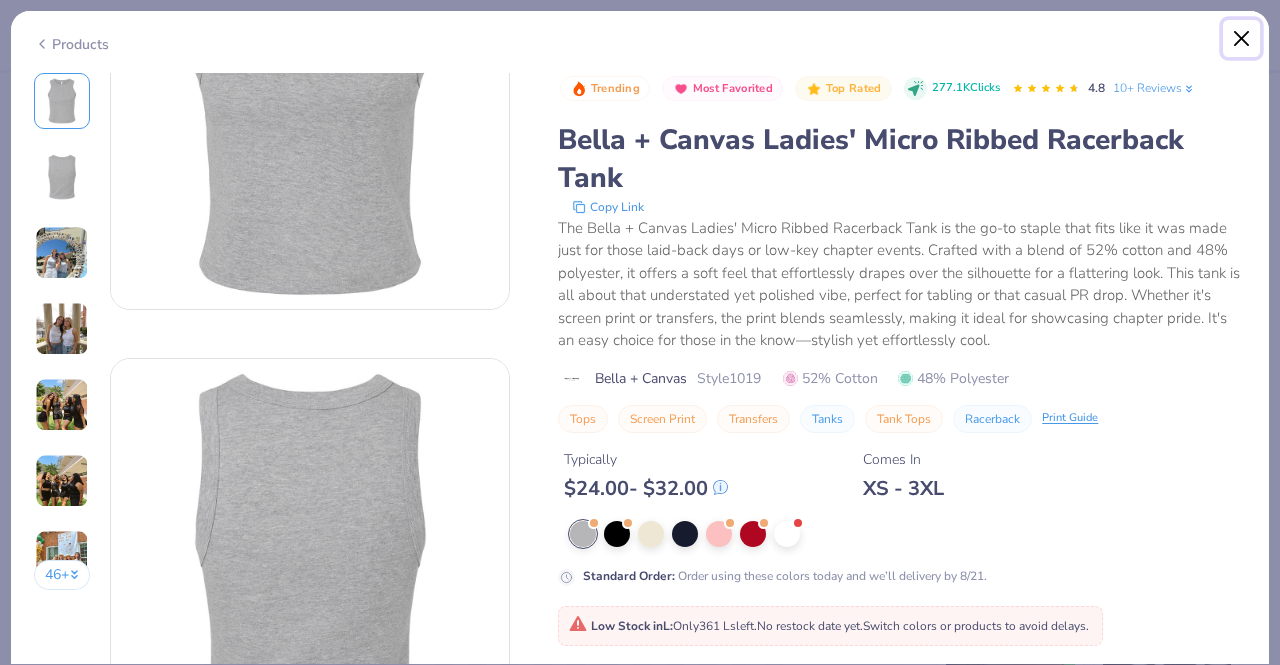 click at bounding box center [1242, 39] 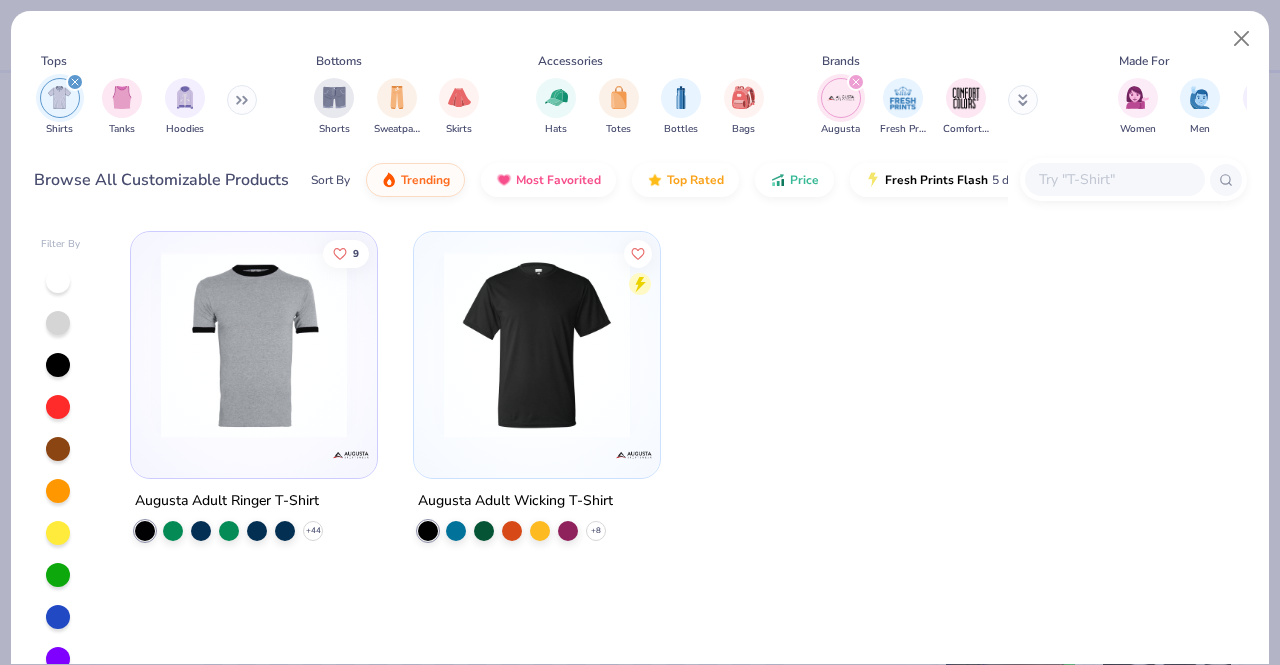 click at bounding box center (1114, 179) 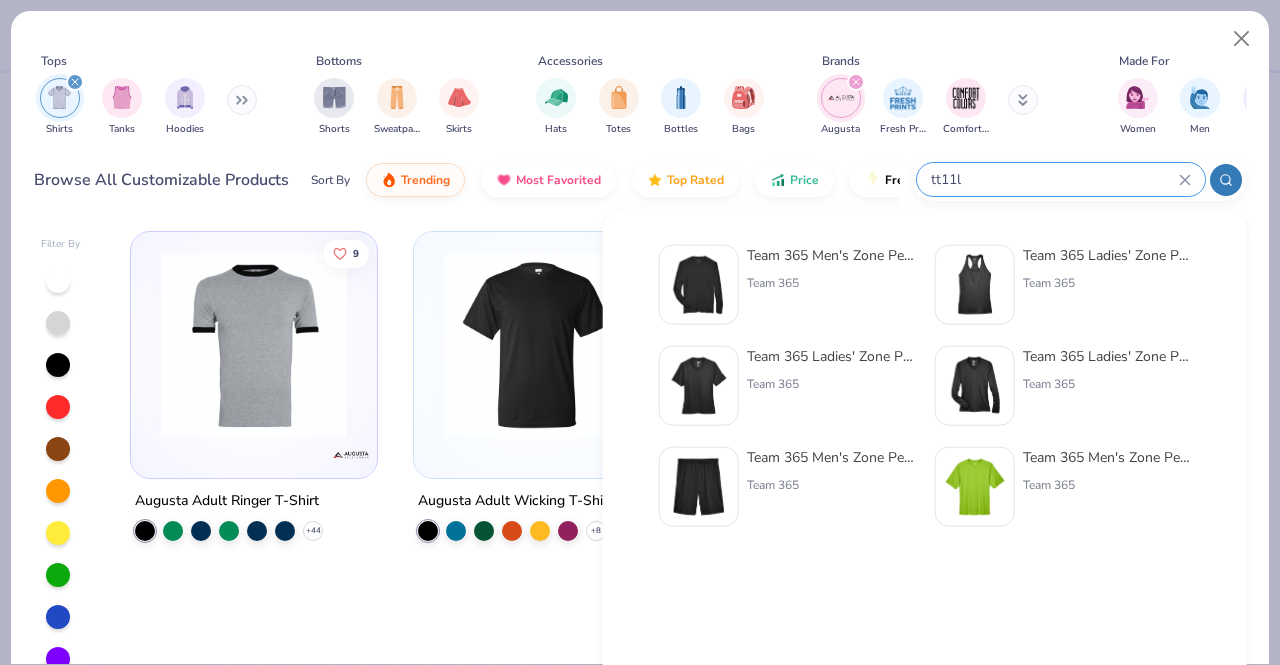 type on "tt11l" 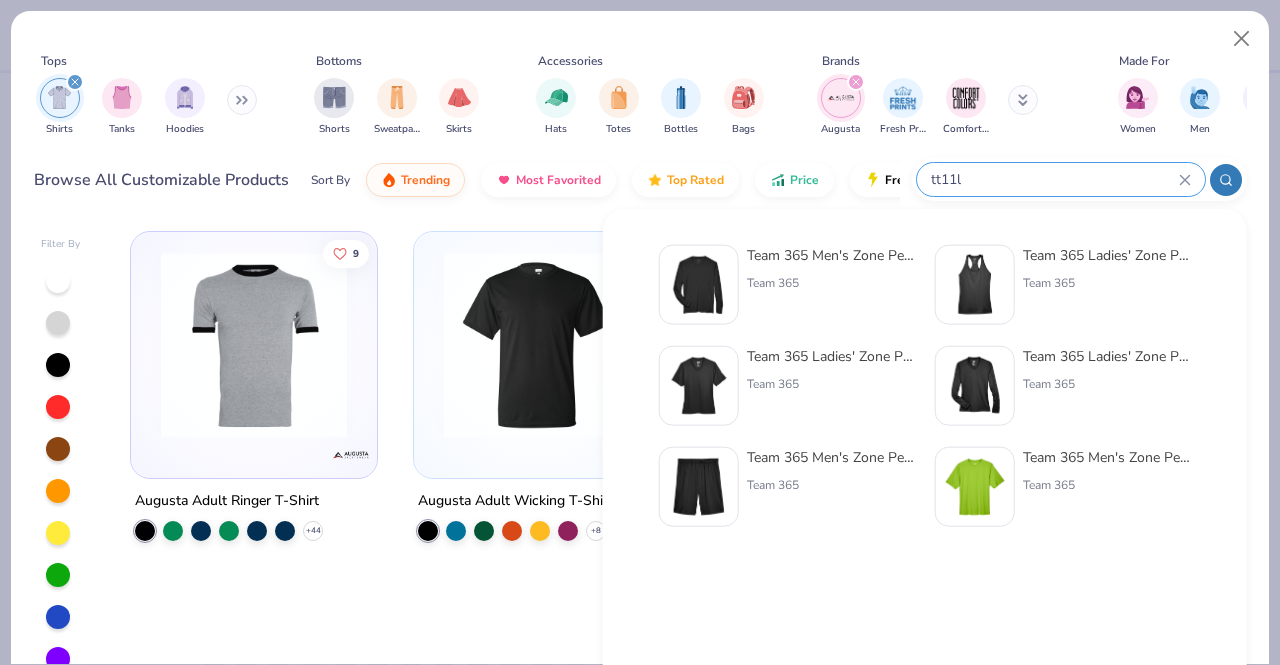 click on "Team 365 Men's Zone Performance Long-Sleeve T-Shirt" at bounding box center (831, 255) 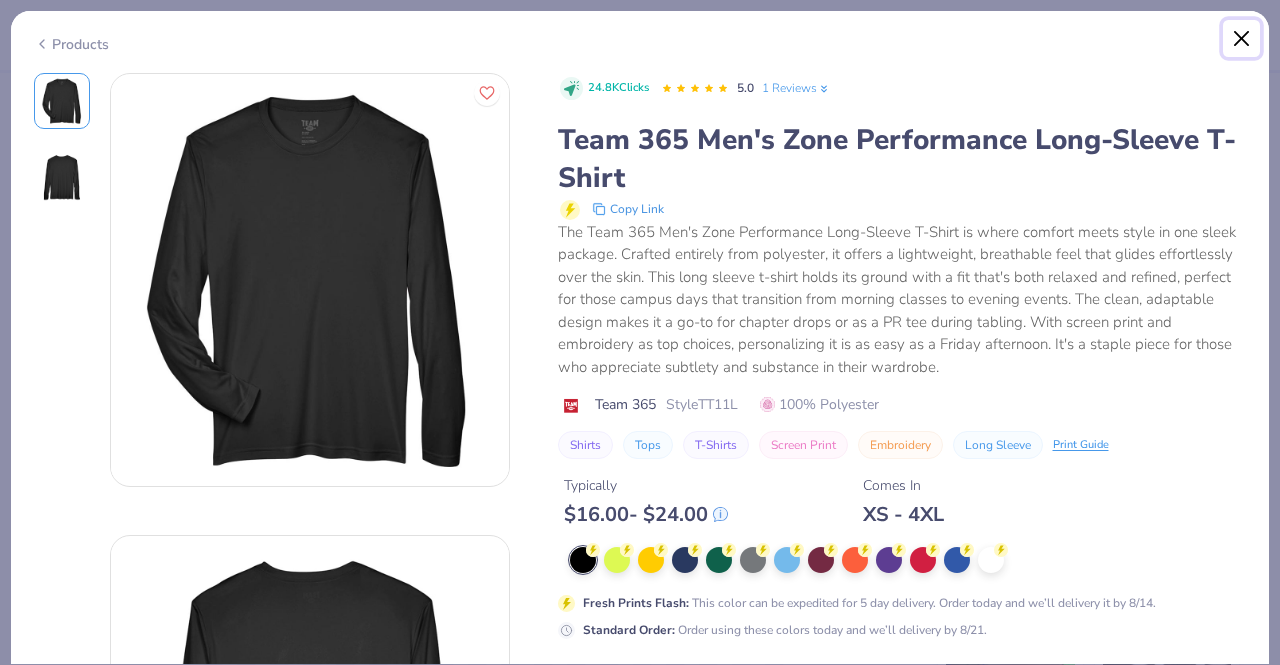 click at bounding box center (1242, 39) 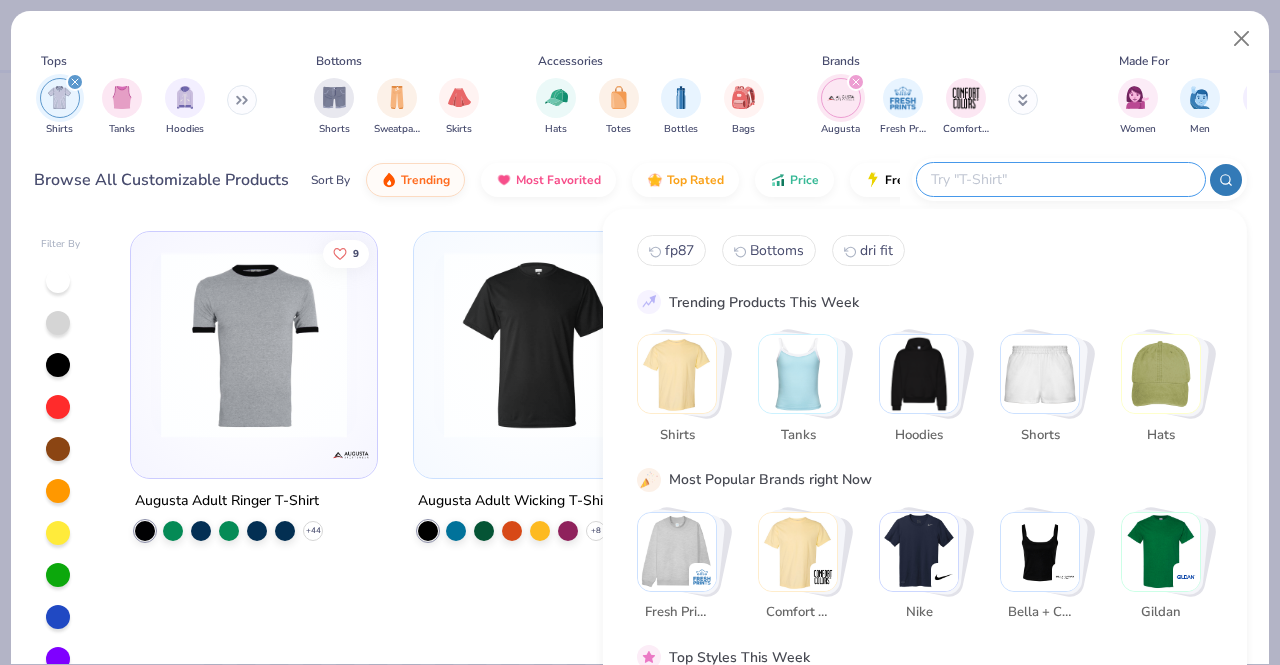 click at bounding box center (1060, 179) 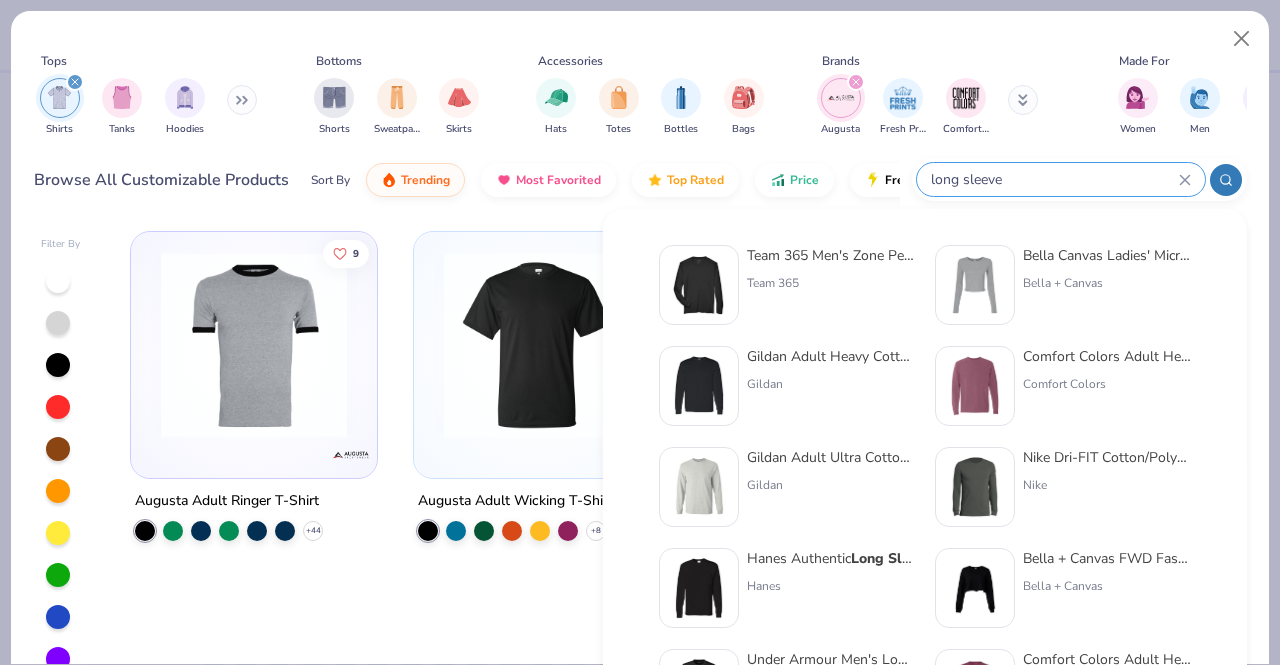 type on "long sleeve" 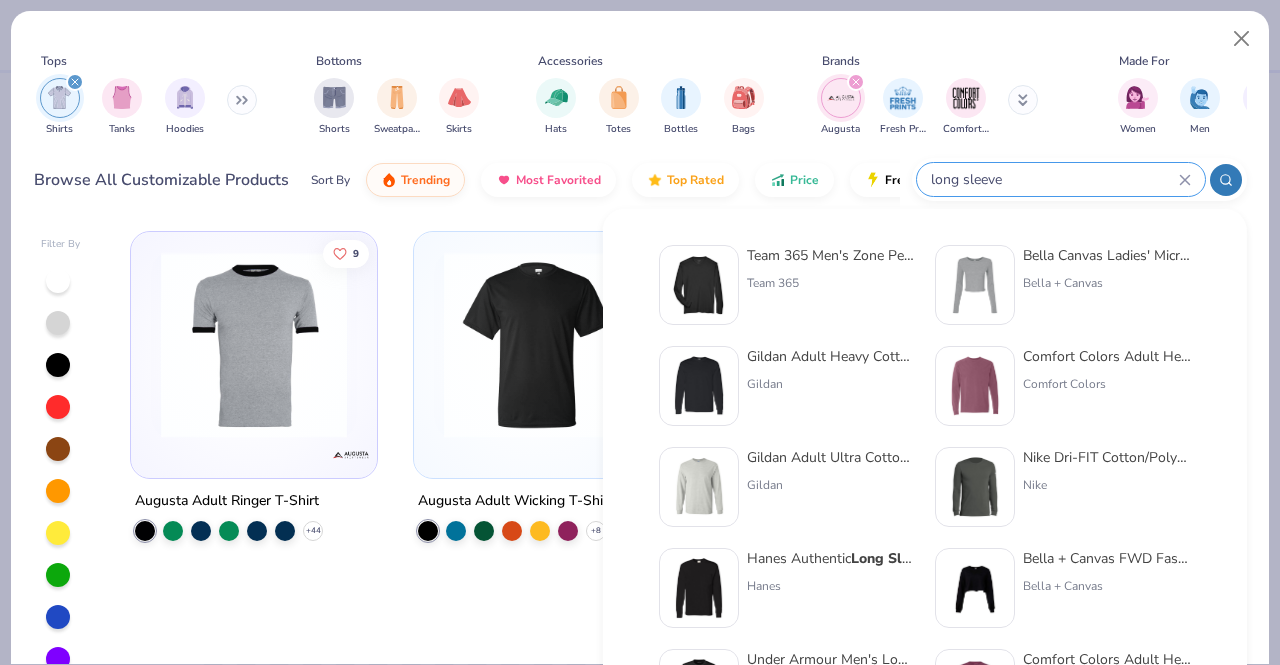 click at bounding box center (975, 386) 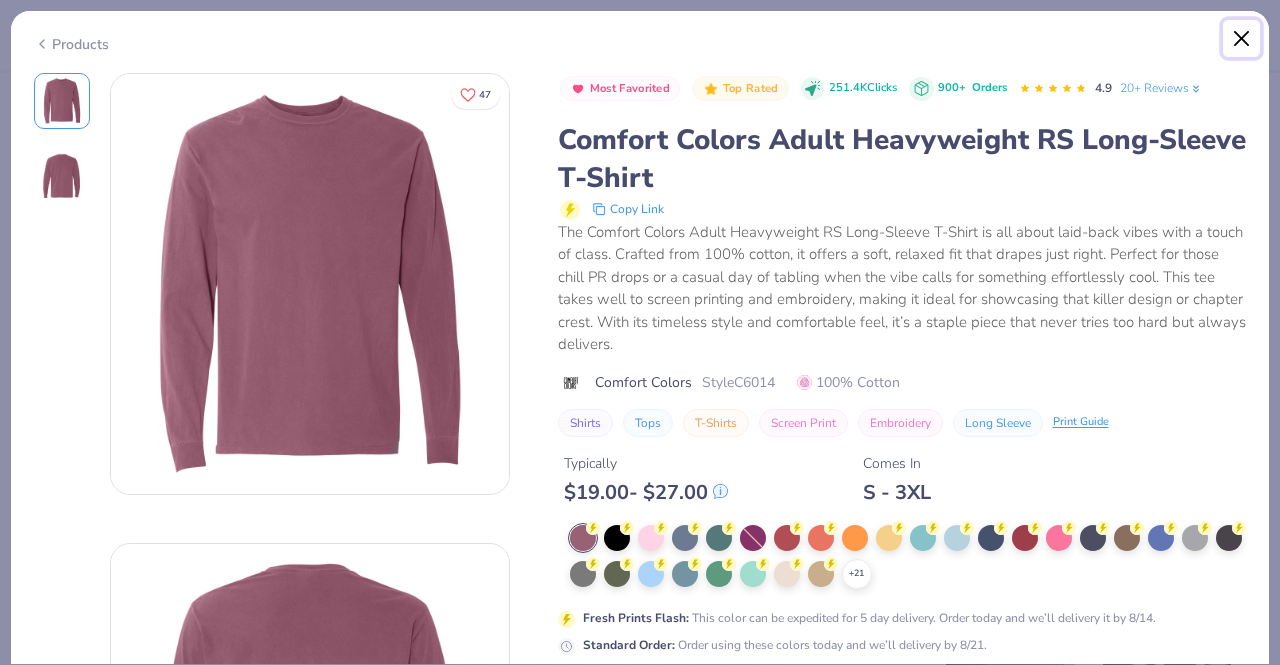 click at bounding box center (1242, 39) 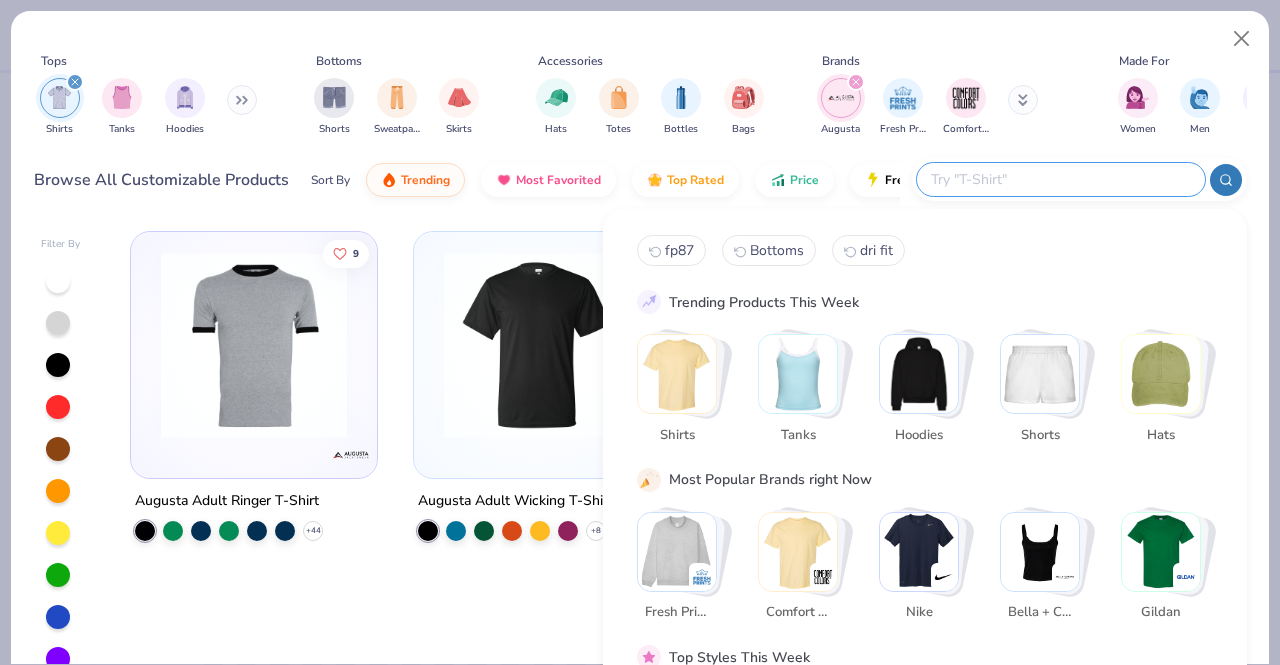 click at bounding box center (1060, 179) 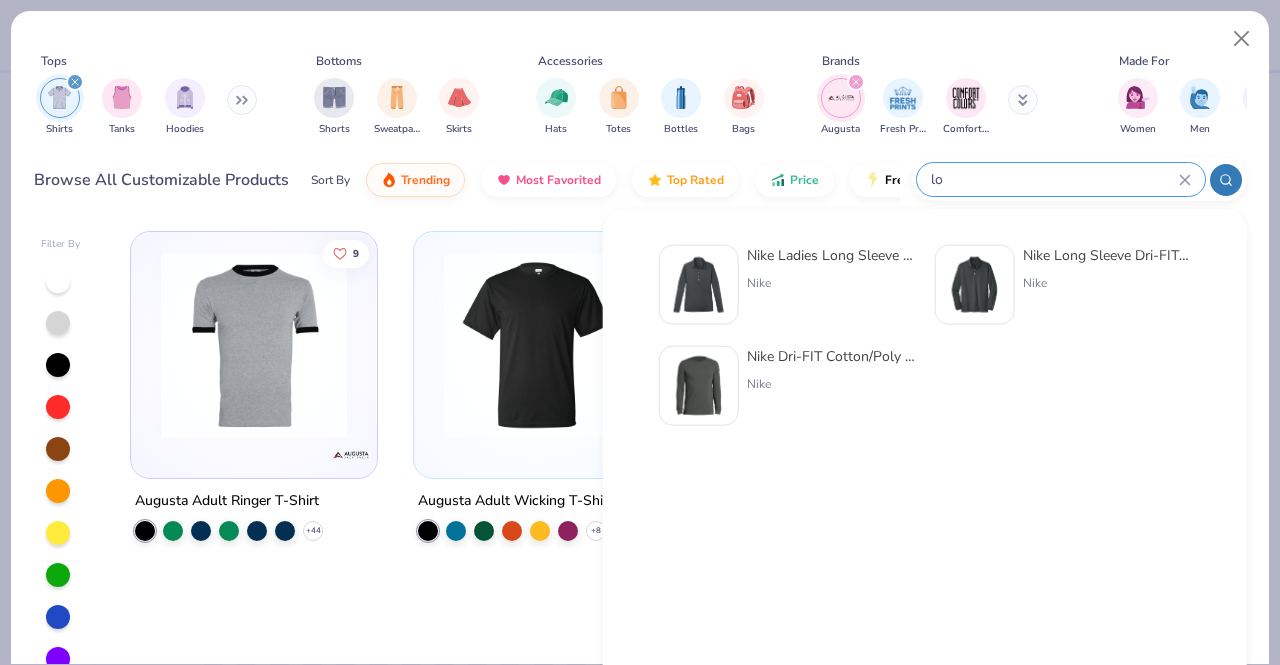 type on "l" 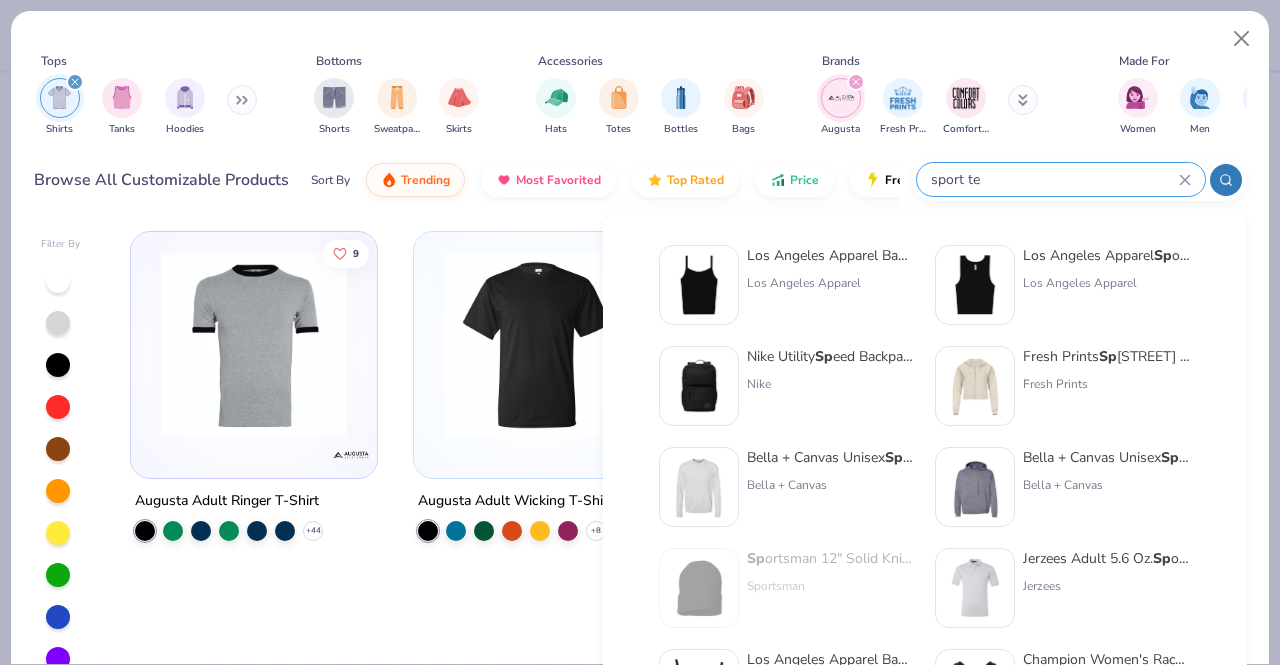type on "sport tek" 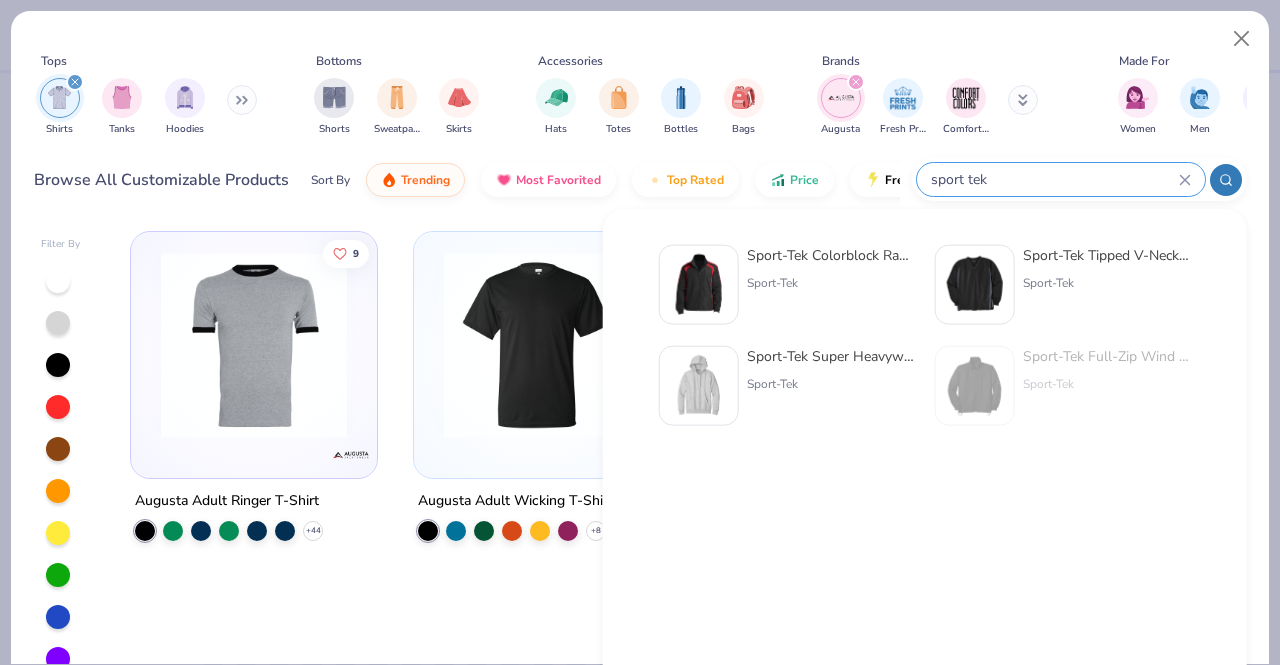click 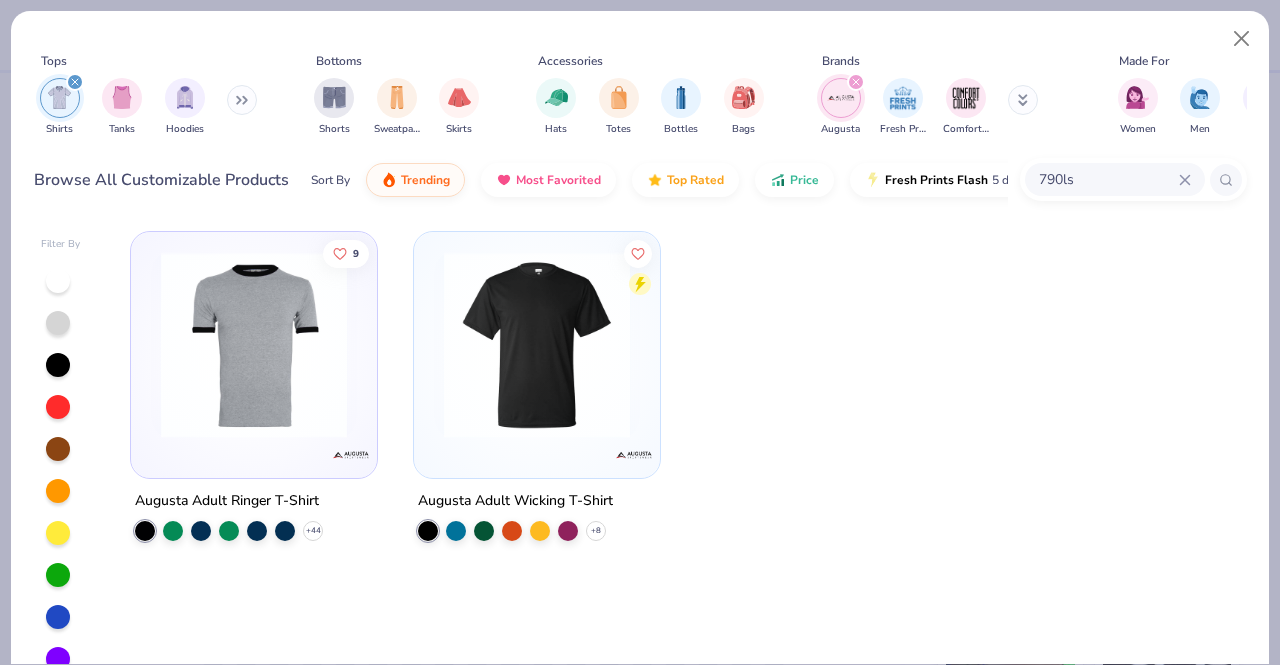 click 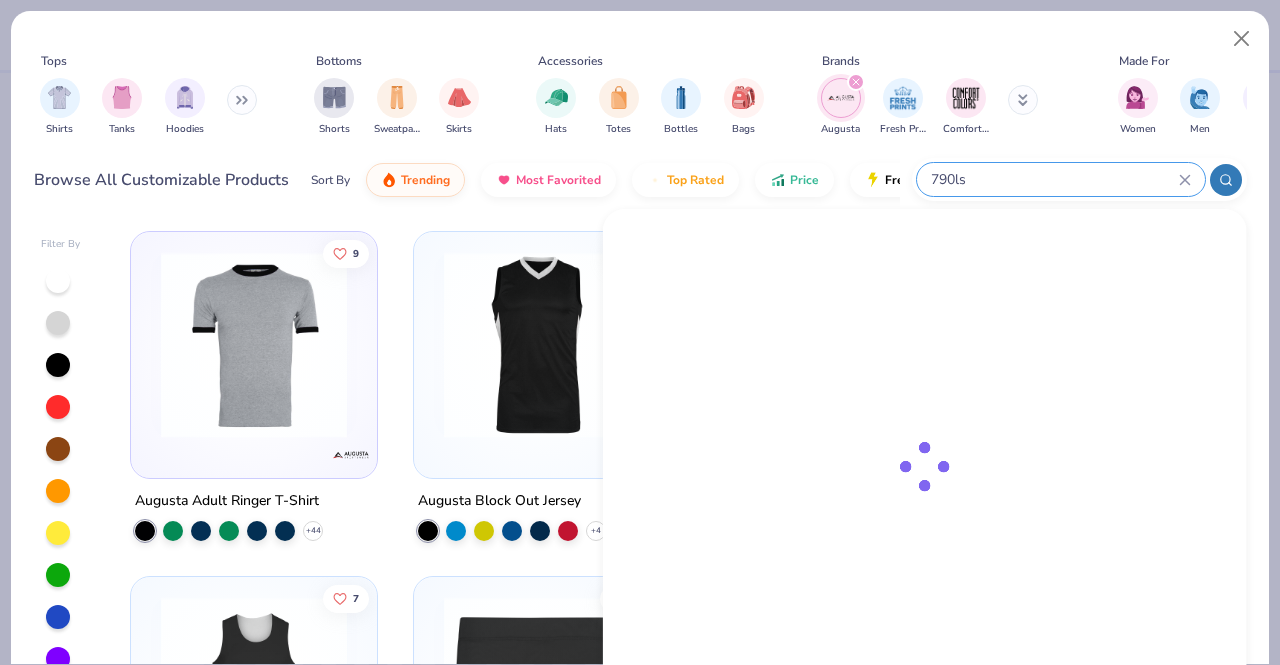click on "790ls" at bounding box center (1054, 179) 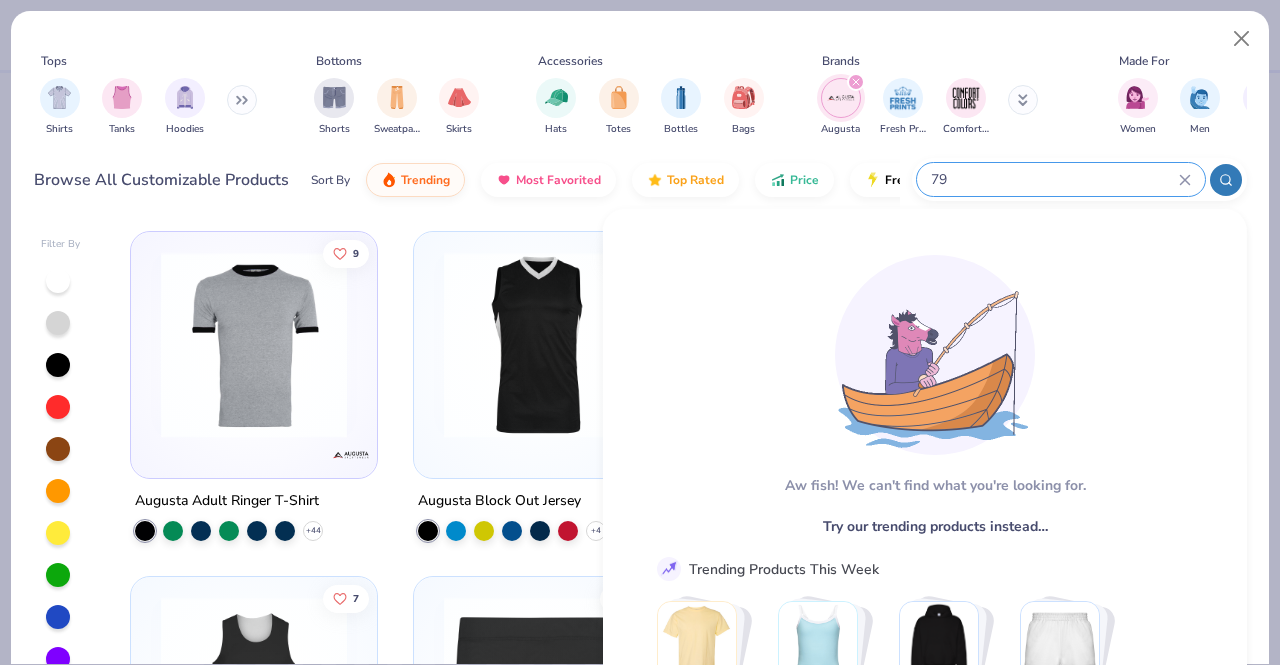 type on "7" 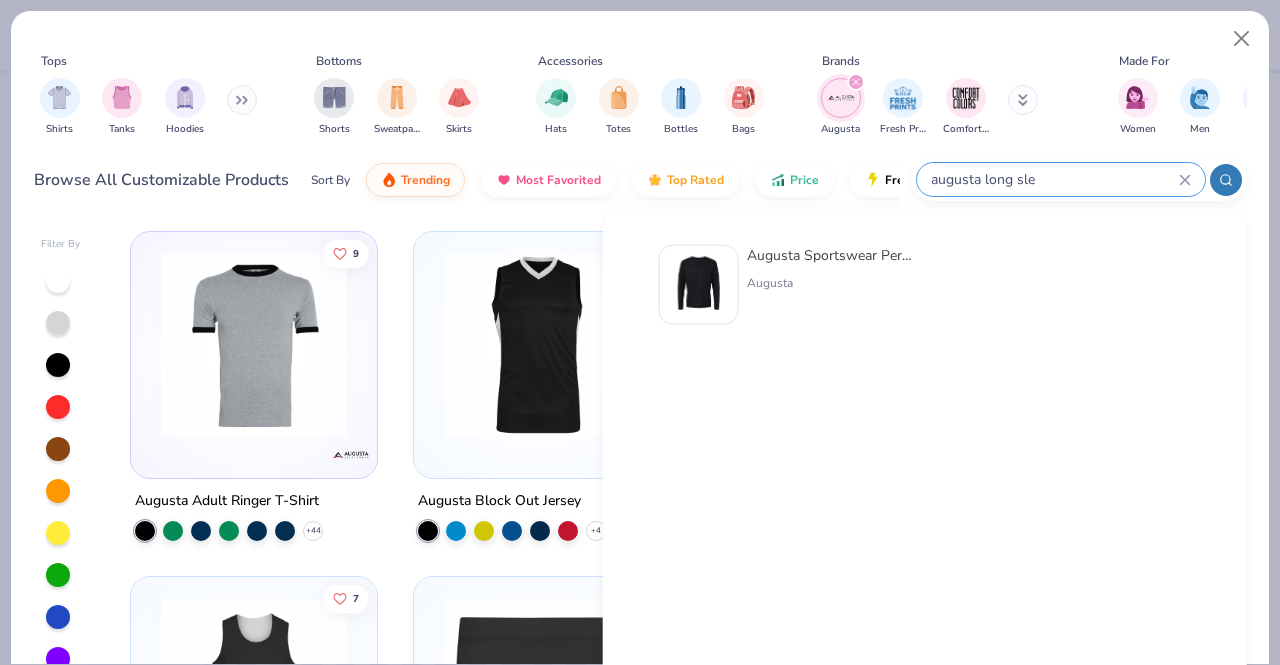 type on "augusta long sle" 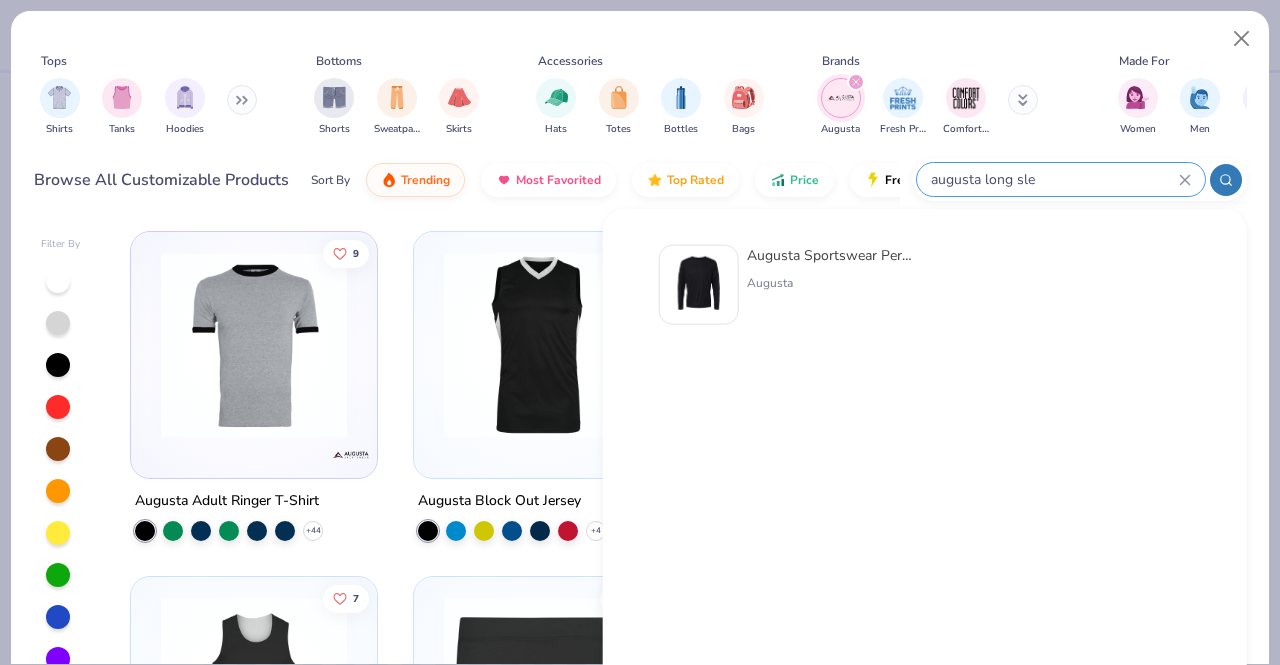 click at bounding box center [699, 285] 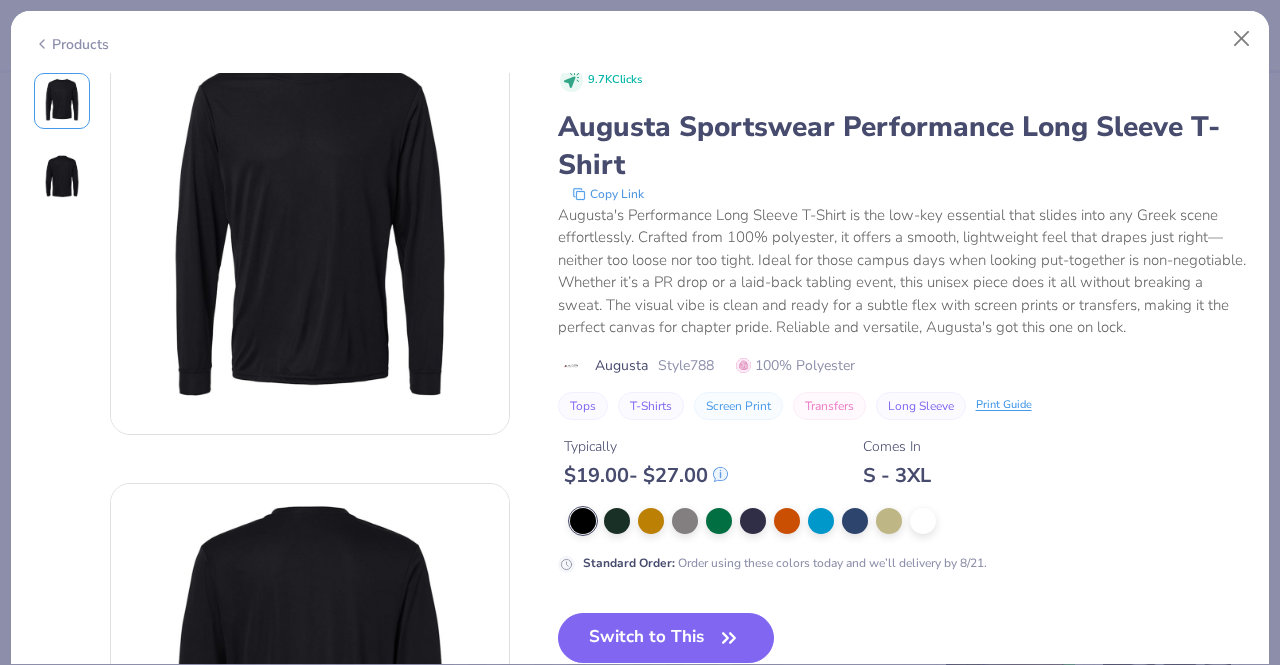 scroll, scrollTop: 37, scrollLeft: 0, axis: vertical 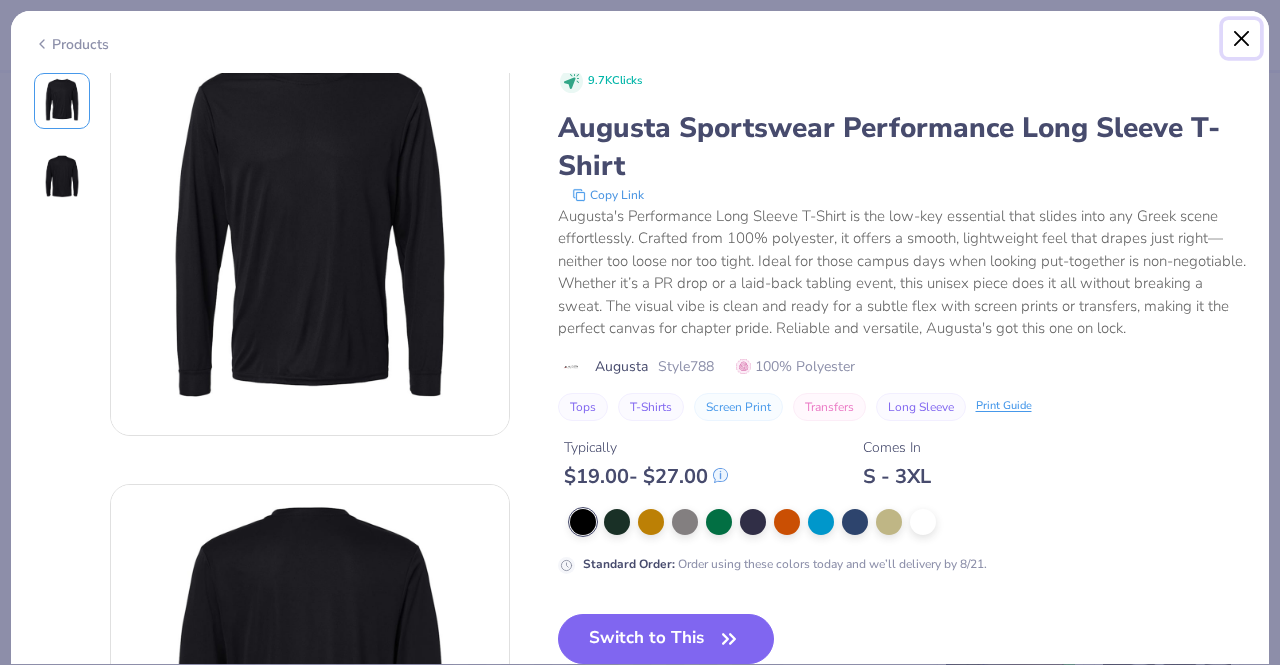 click at bounding box center [1242, 39] 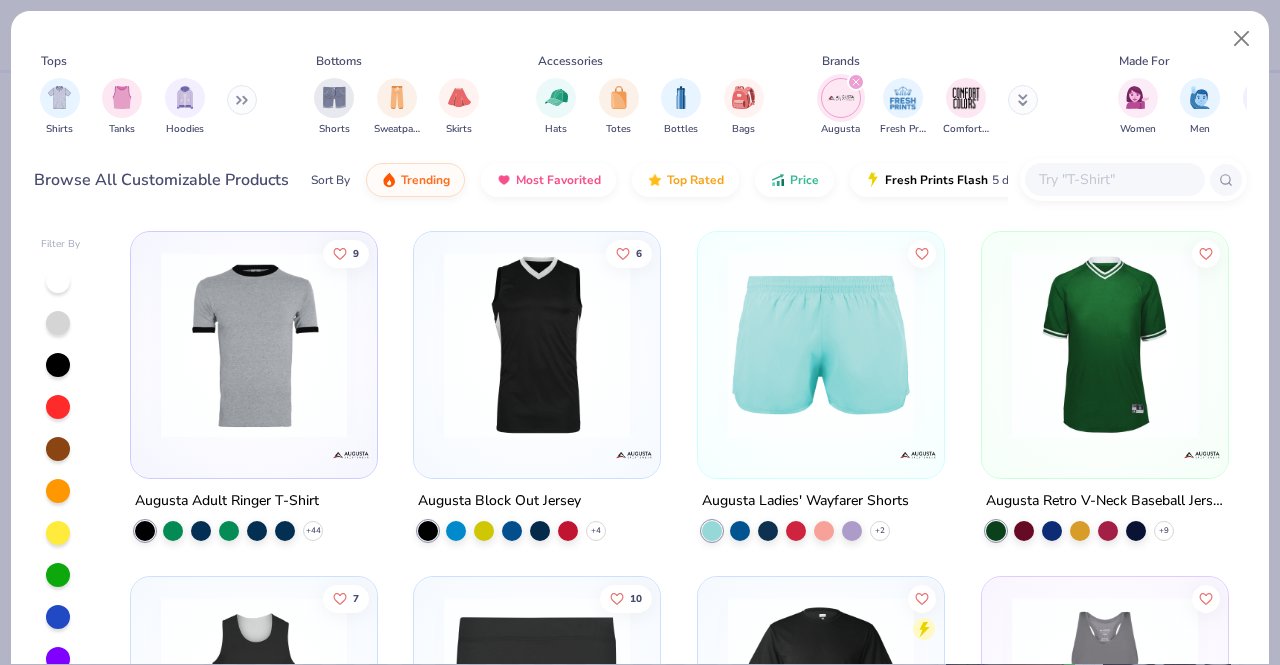 click at bounding box center (1114, 179) 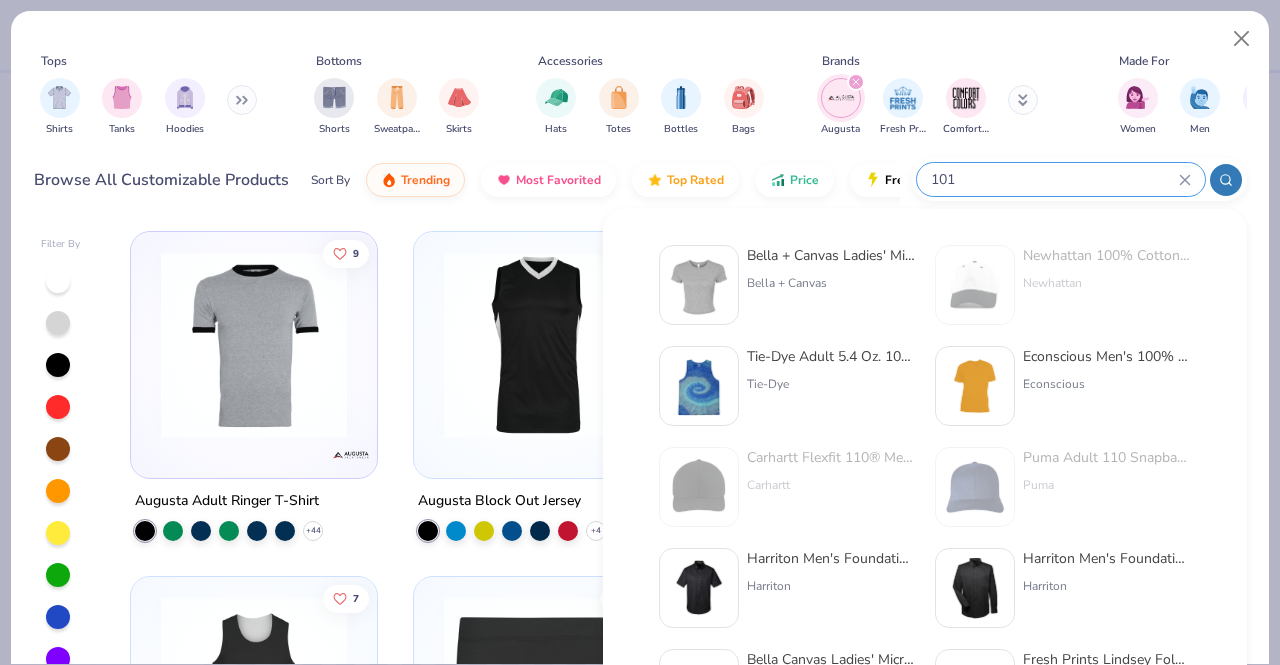 type on "1019" 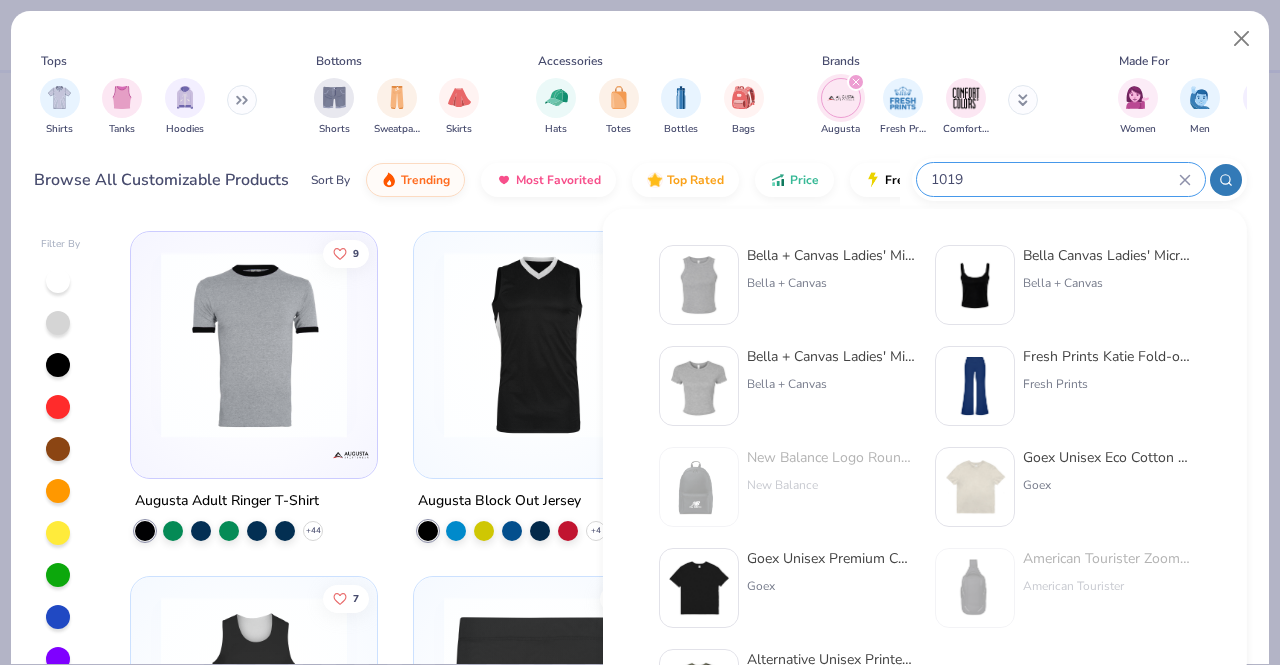 click 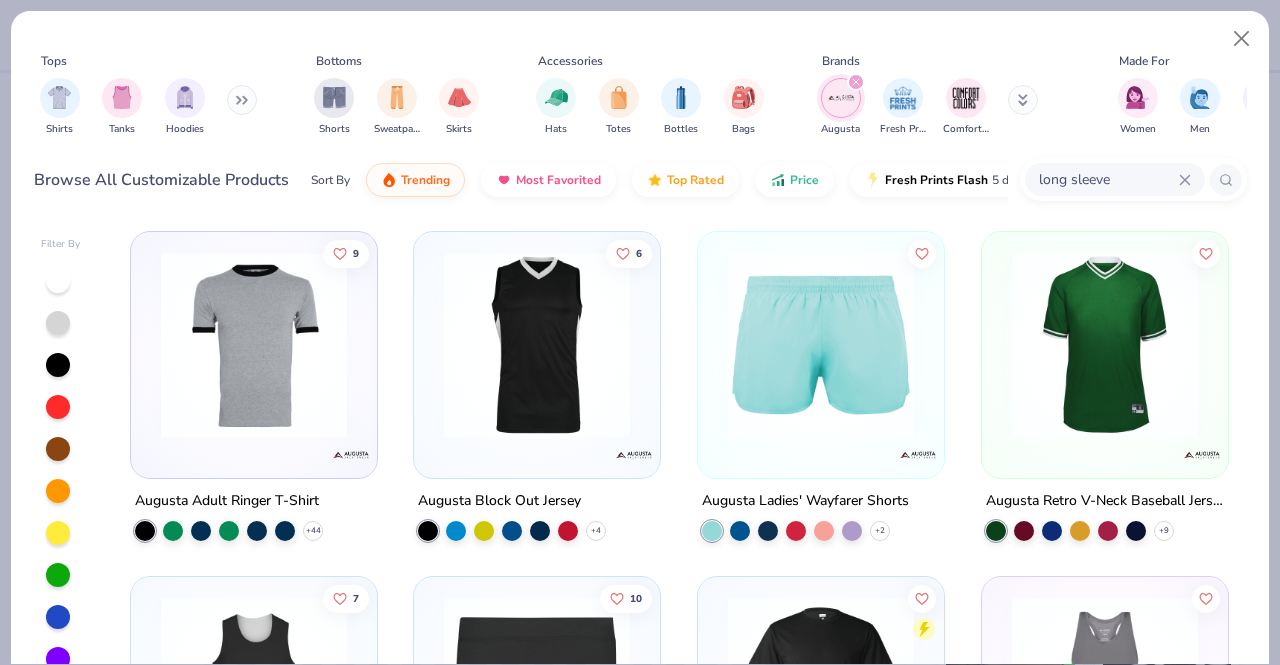 click on "long sleeve" at bounding box center (1108, 179) 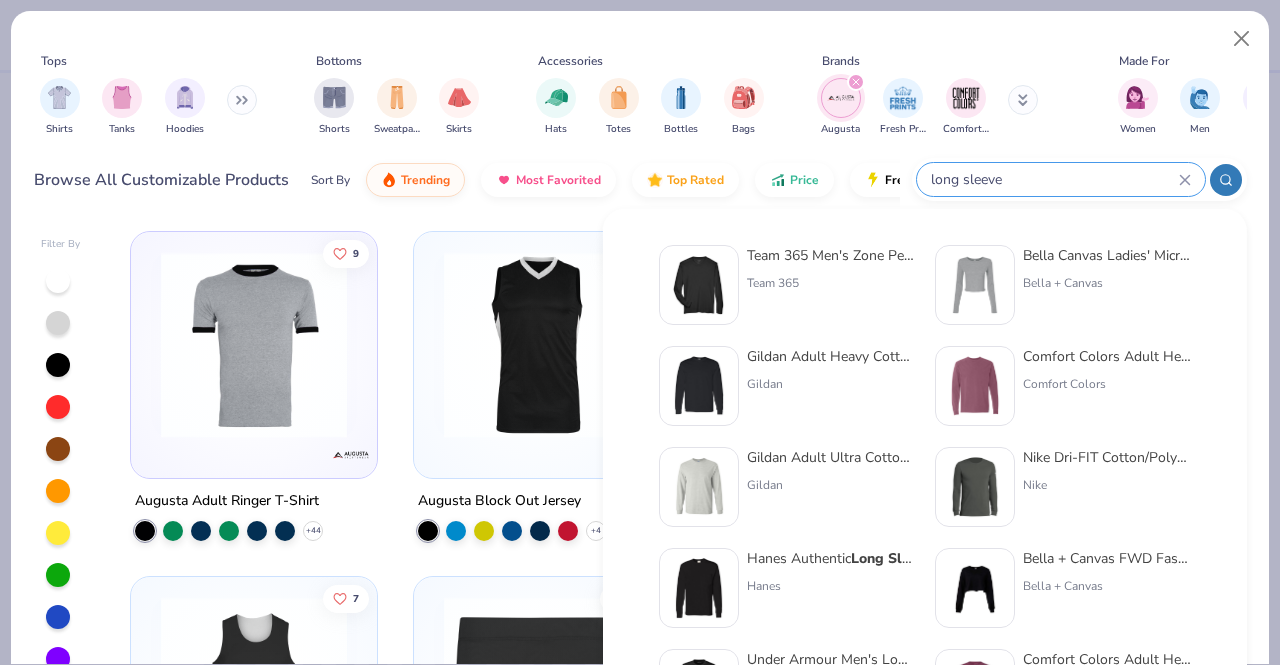 type on "long sleeve" 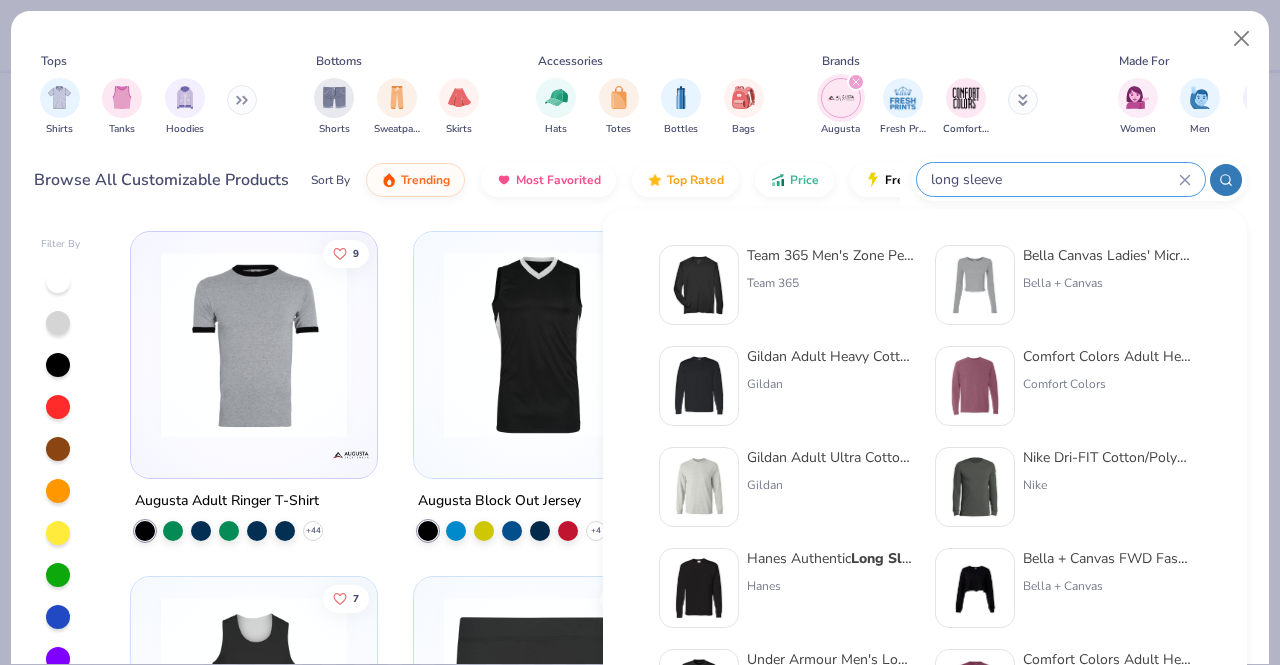 click on "Team 365 Men's Zone Performance Long-Sleeve T-Shirt Team 365" at bounding box center [831, 285] 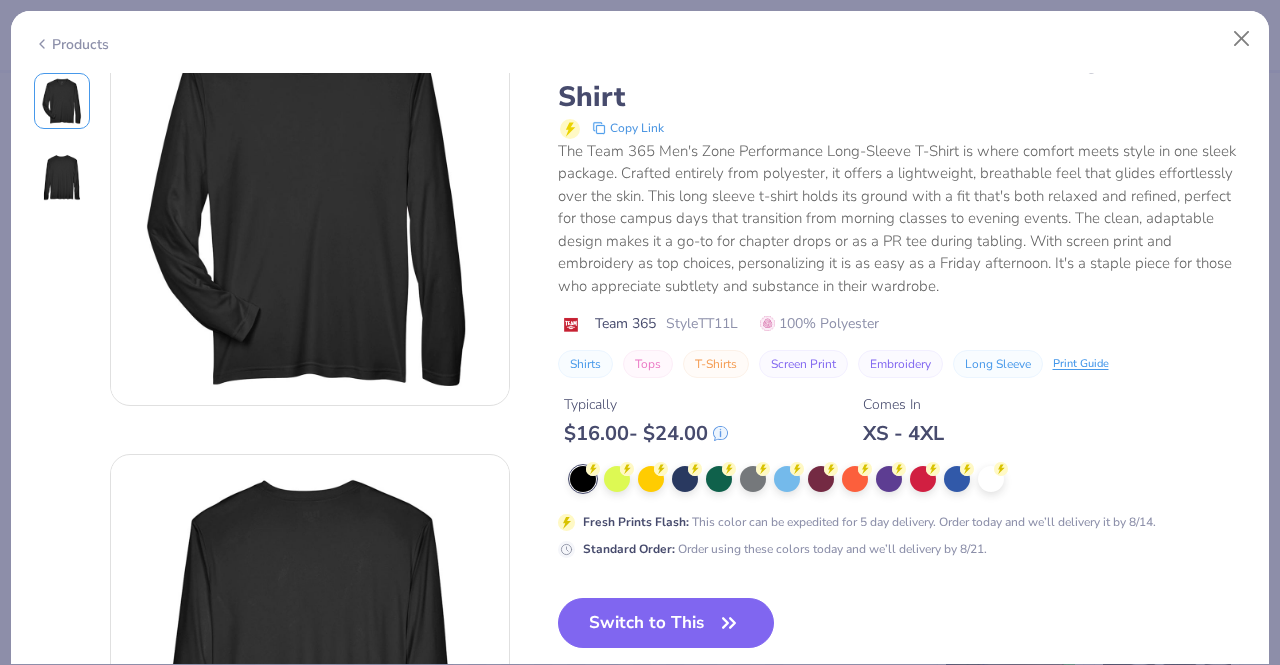 scroll, scrollTop: 0, scrollLeft: 0, axis: both 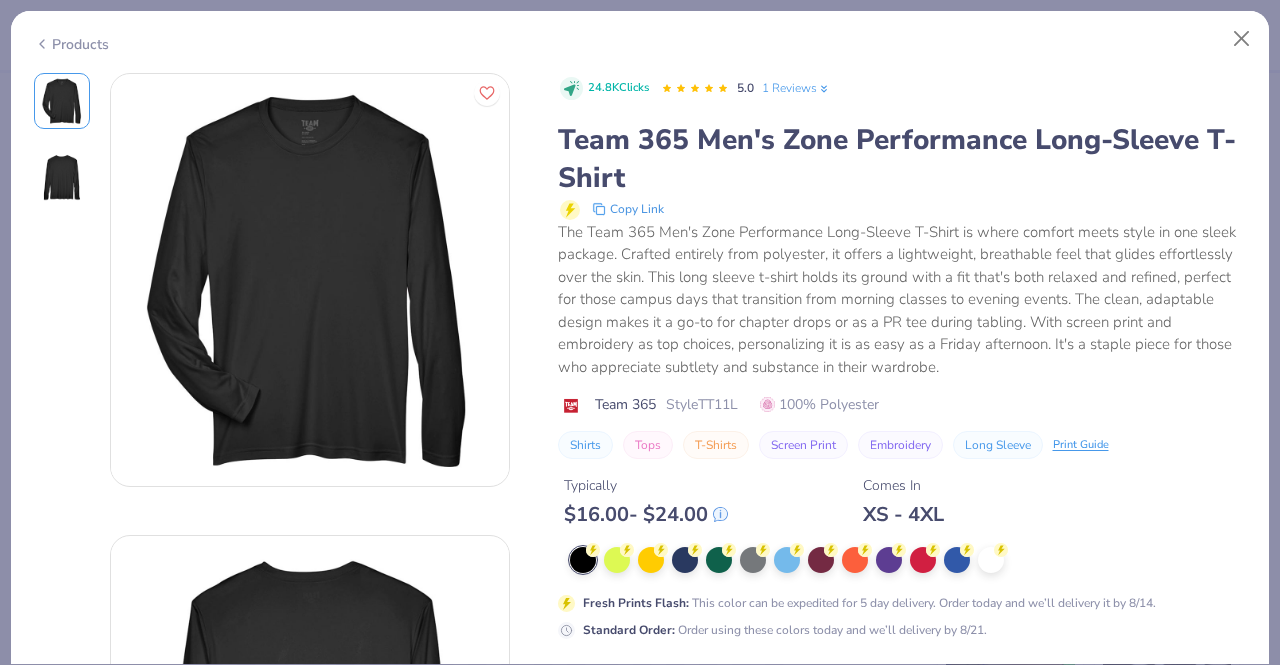 click on "Copy Link" at bounding box center (628, 209) 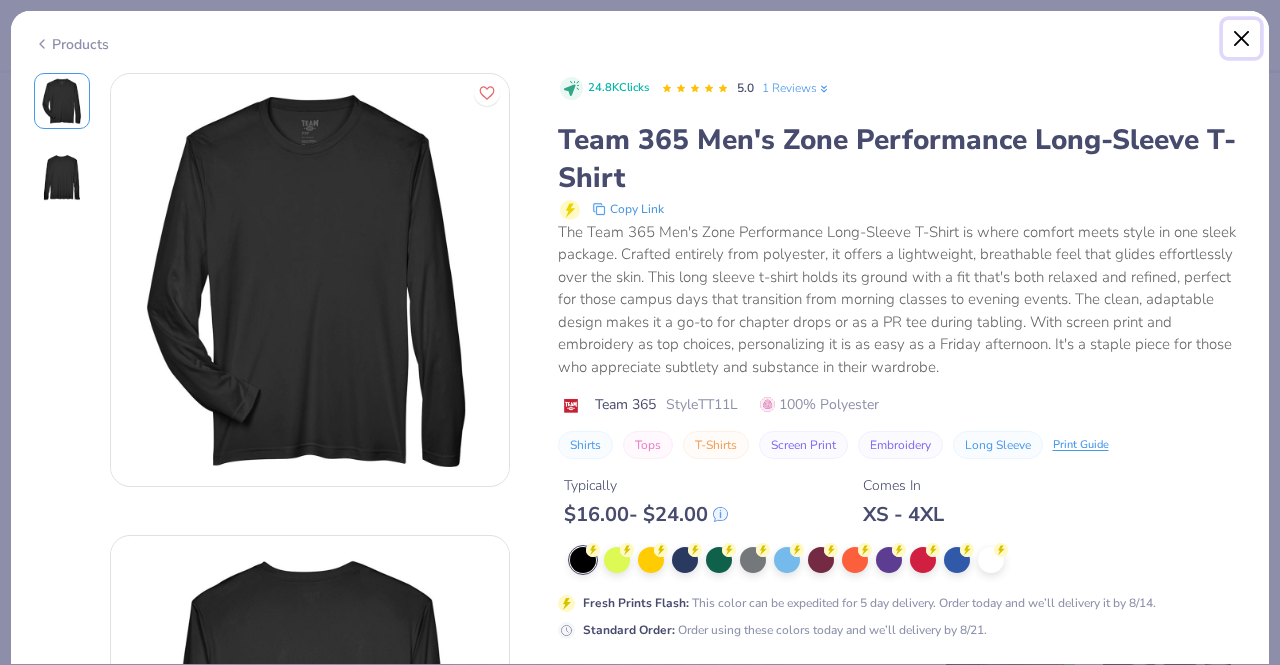 click at bounding box center (1242, 39) 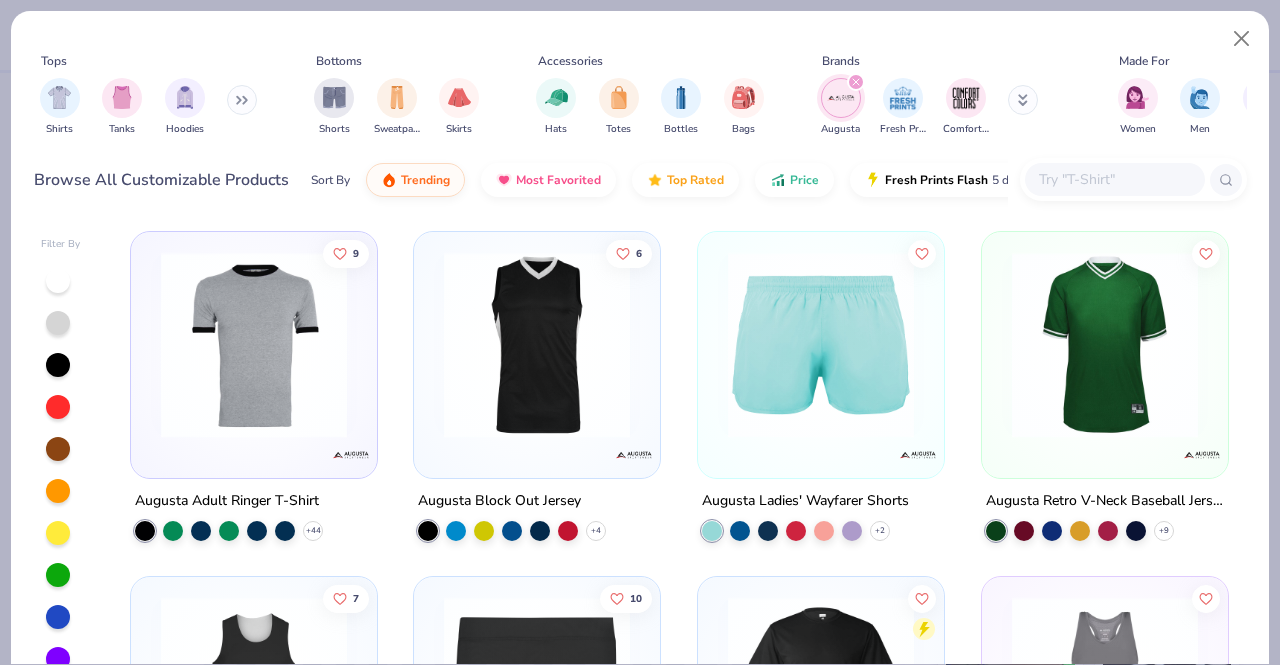 click at bounding box center [1114, 179] 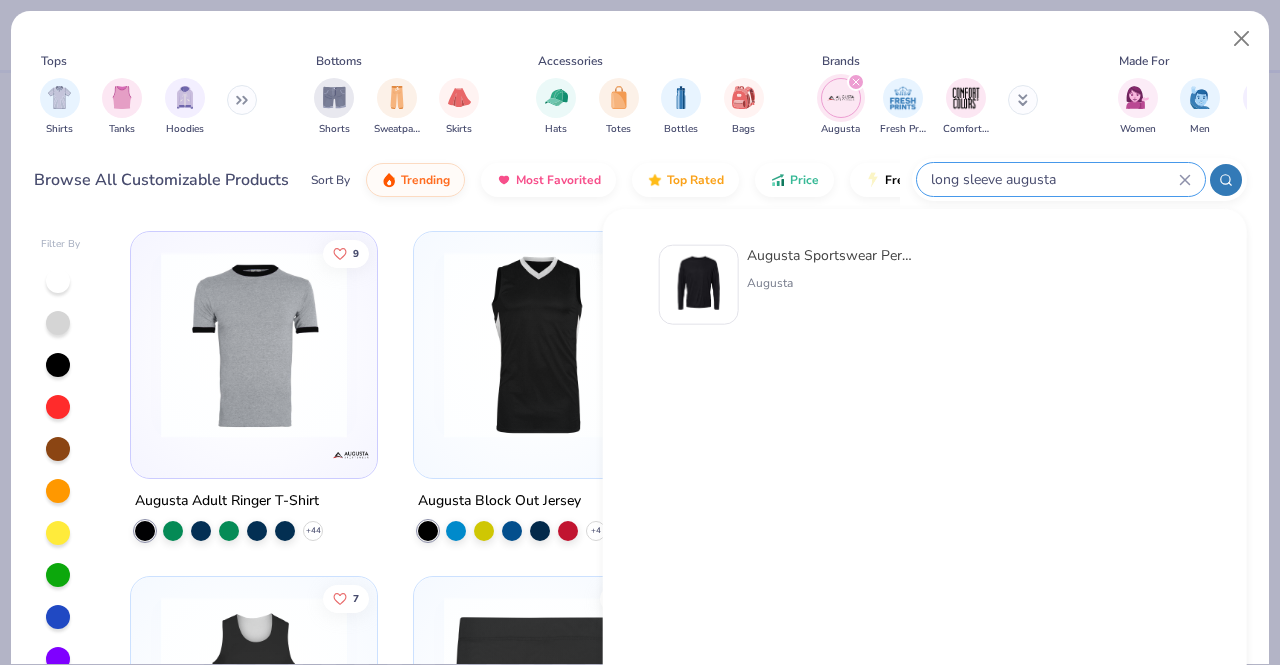 type on "long sleeve augusta" 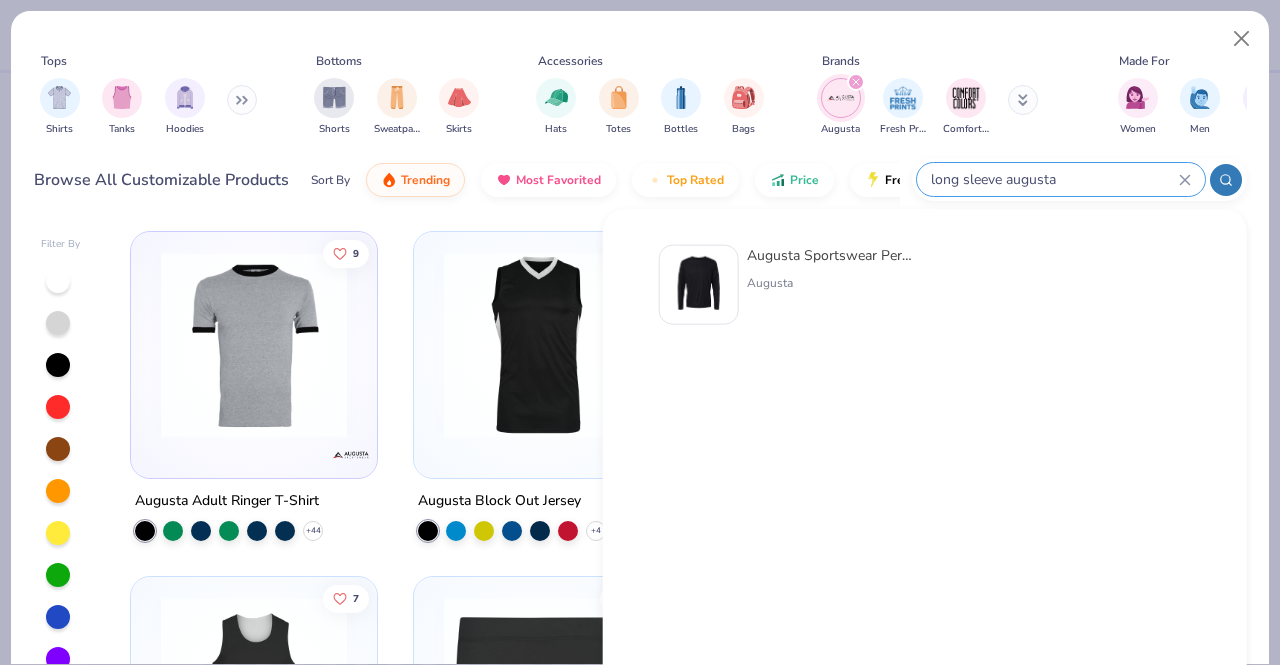 click on "Augusta Sportswear Performance Long Sleeve T-Shirt" at bounding box center [831, 255] 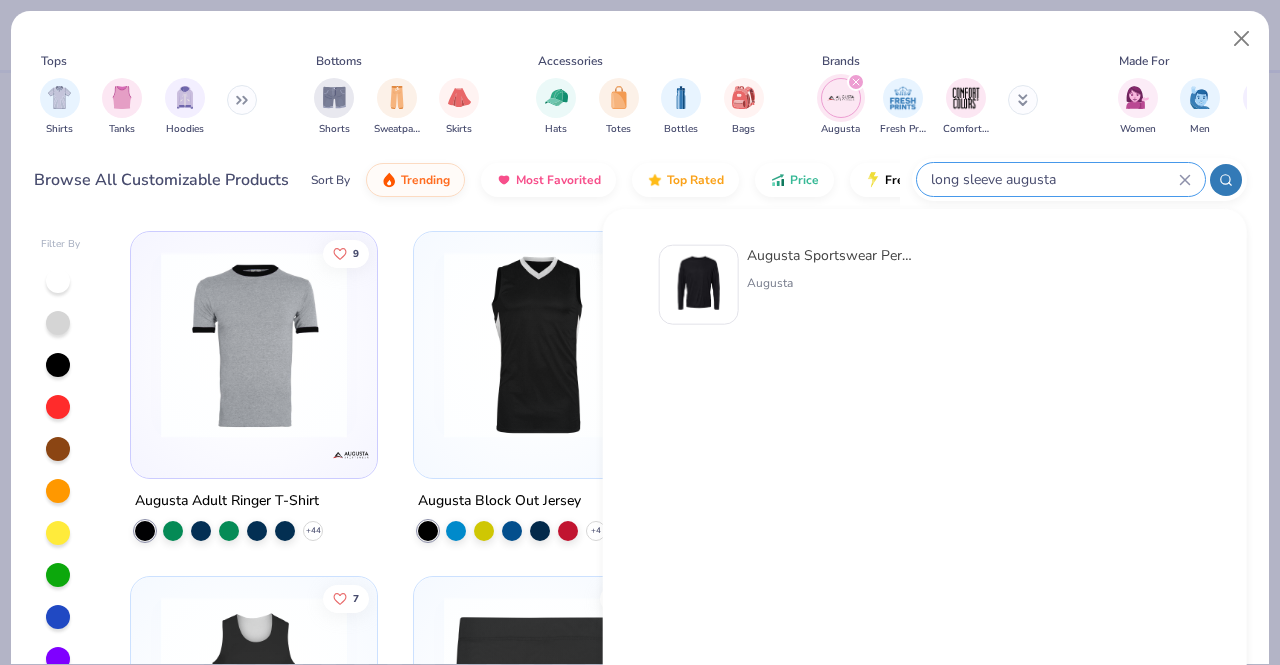 type 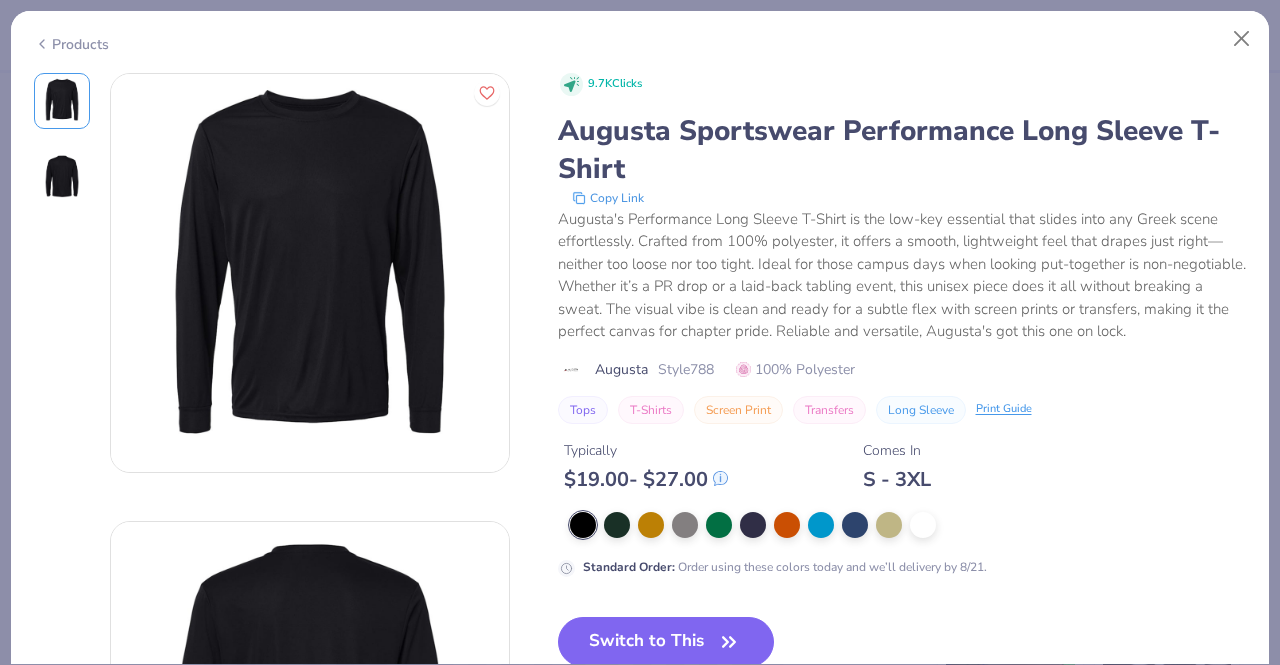 click on "Copy Link" at bounding box center [608, 198] 